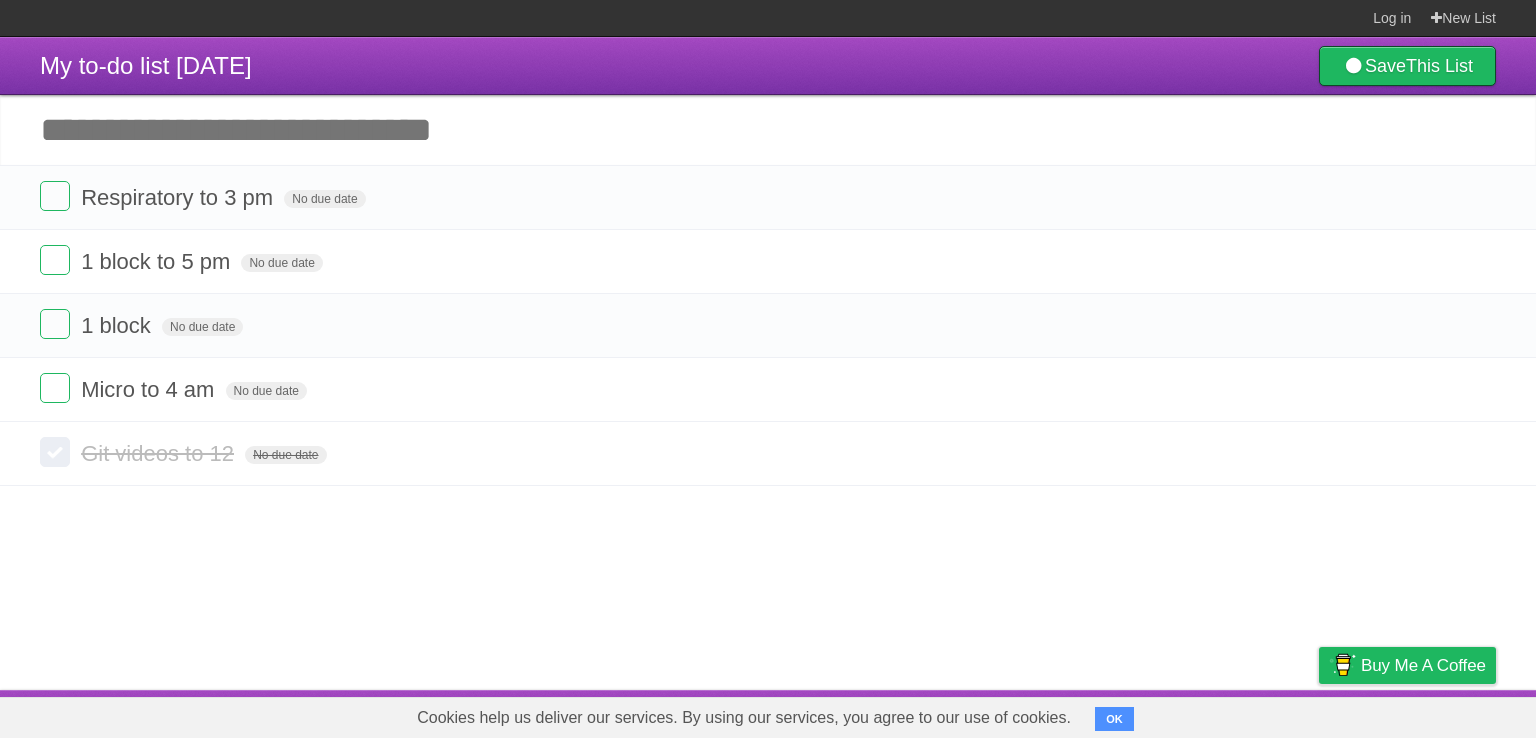 scroll, scrollTop: 0, scrollLeft: 0, axis: both 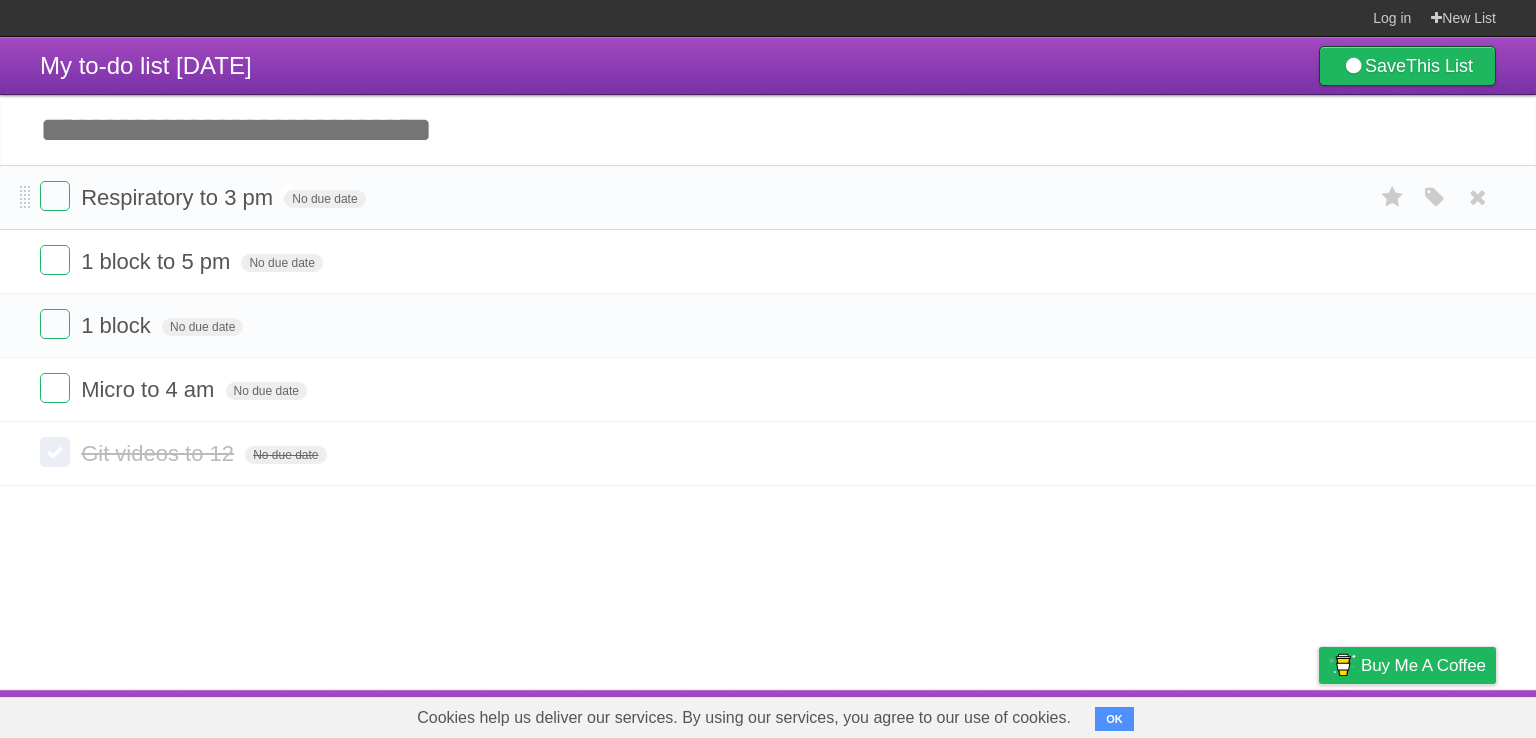 click on "Respiratory to 3 pm" at bounding box center (179, 197) 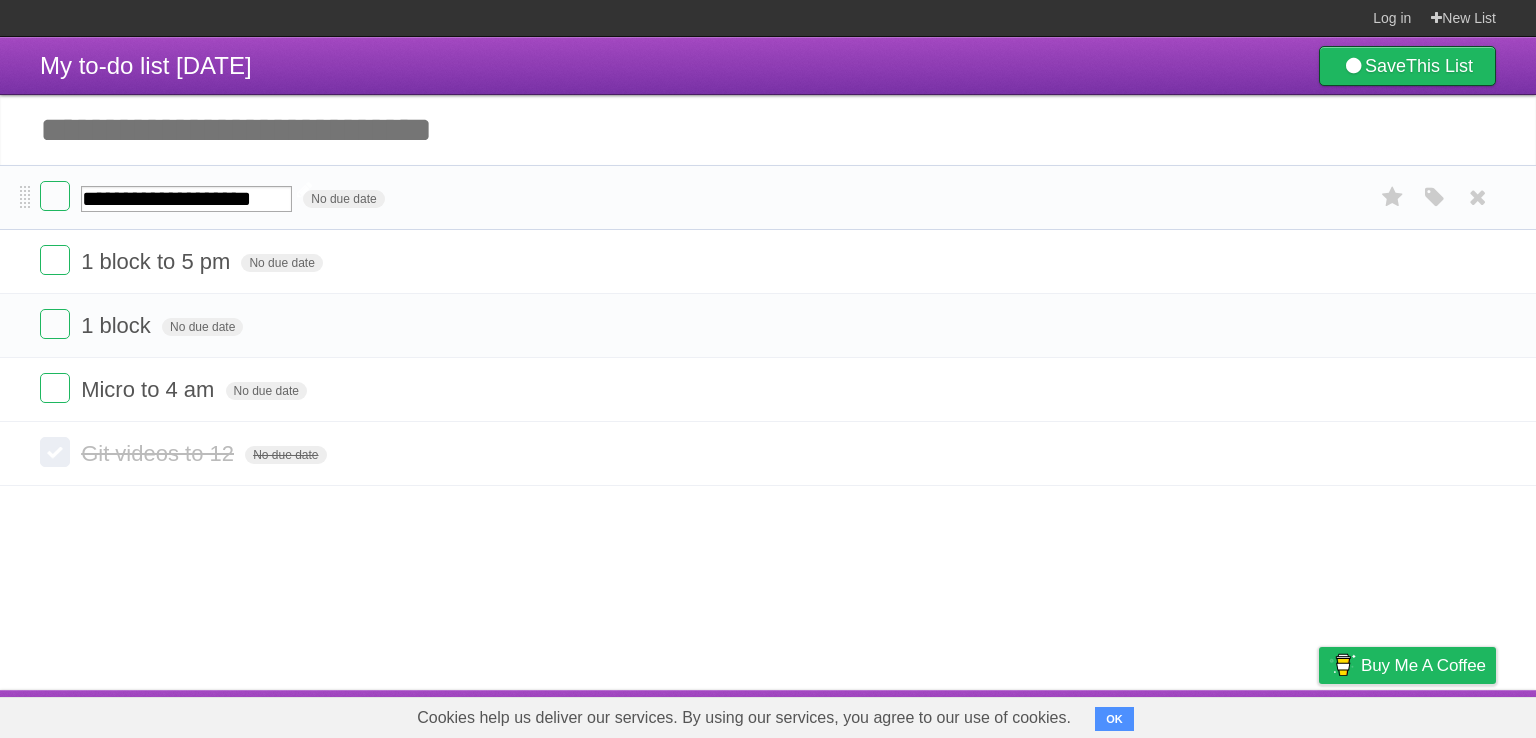 click on "**********" at bounding box center (186, 199) 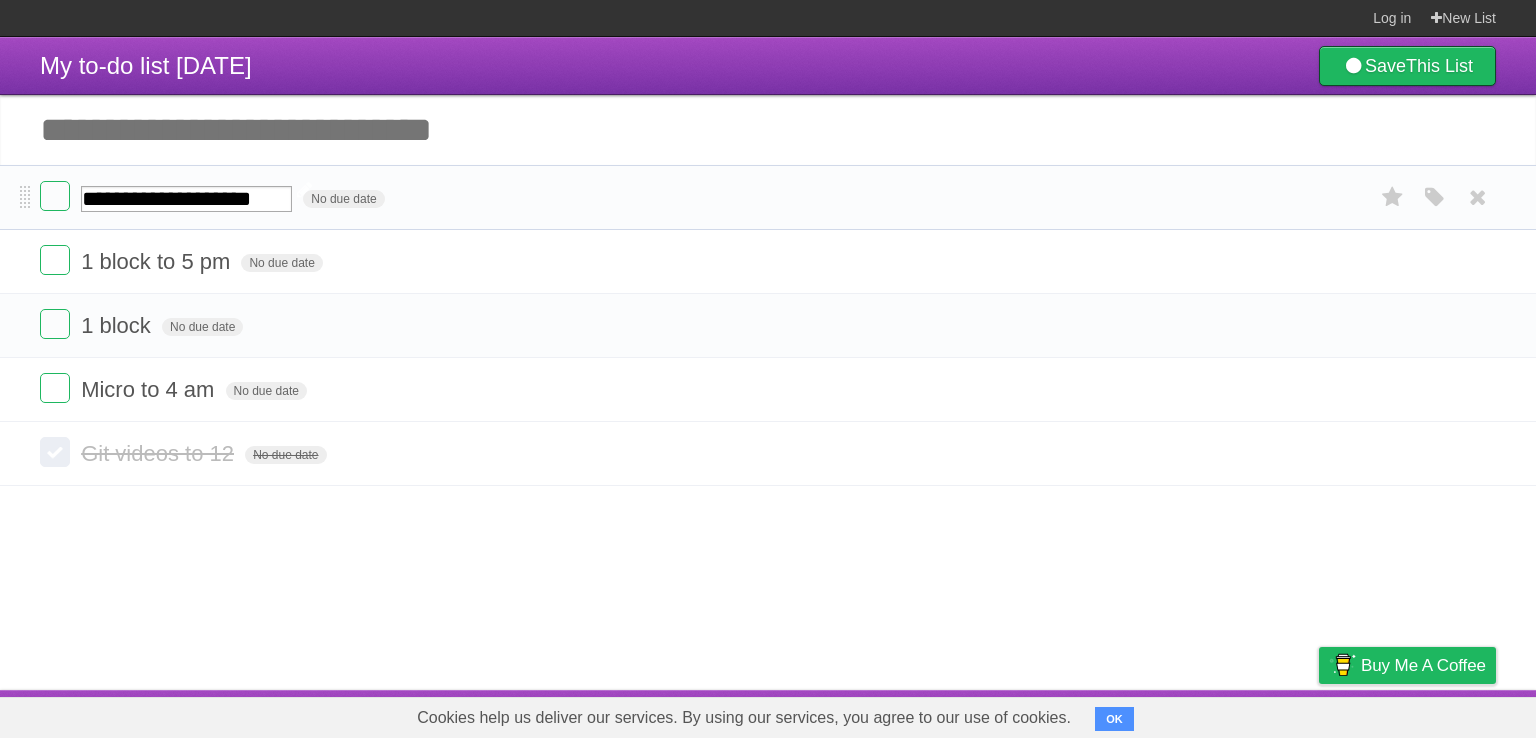 type on "**********" 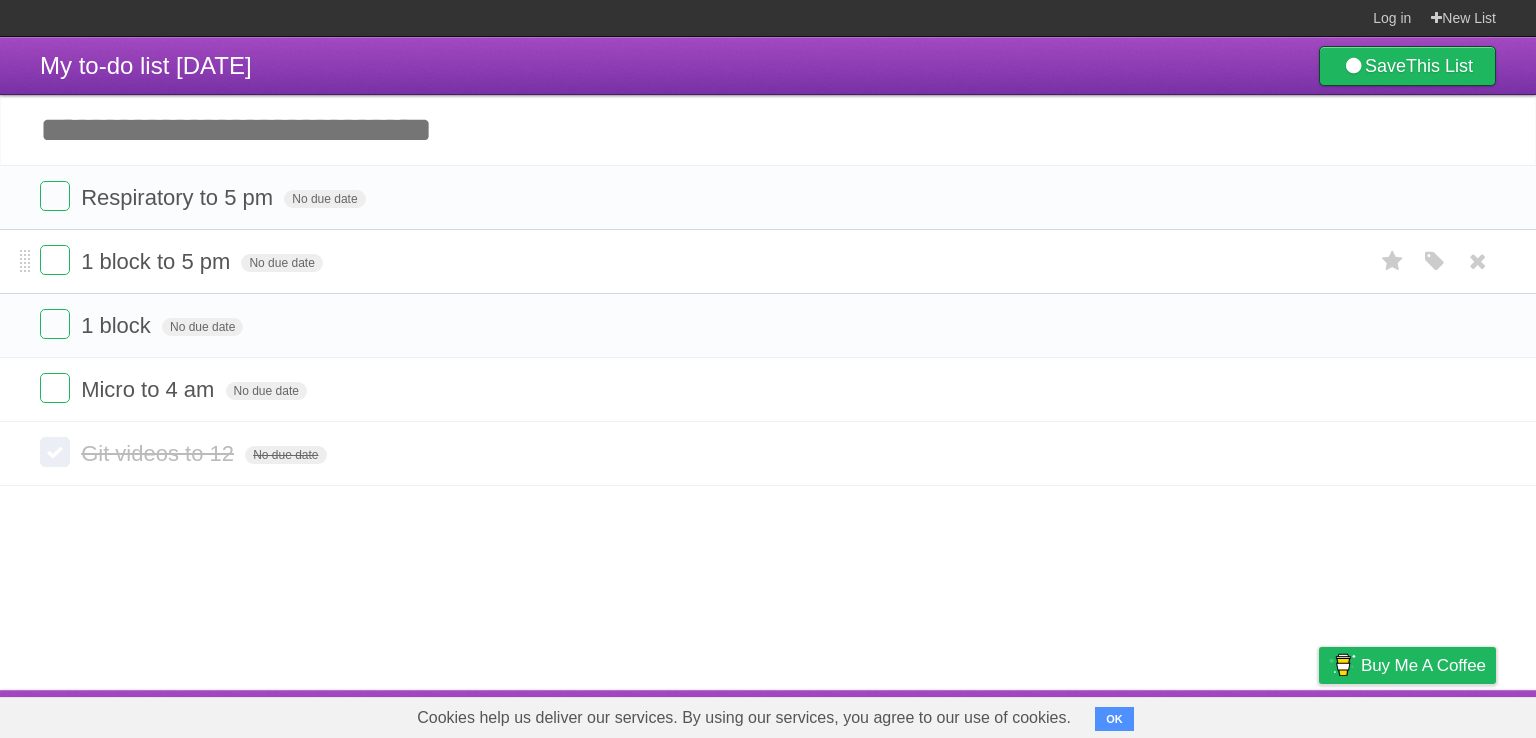 click on "1 block  to 5 pm" at bounding box center [158, 261] 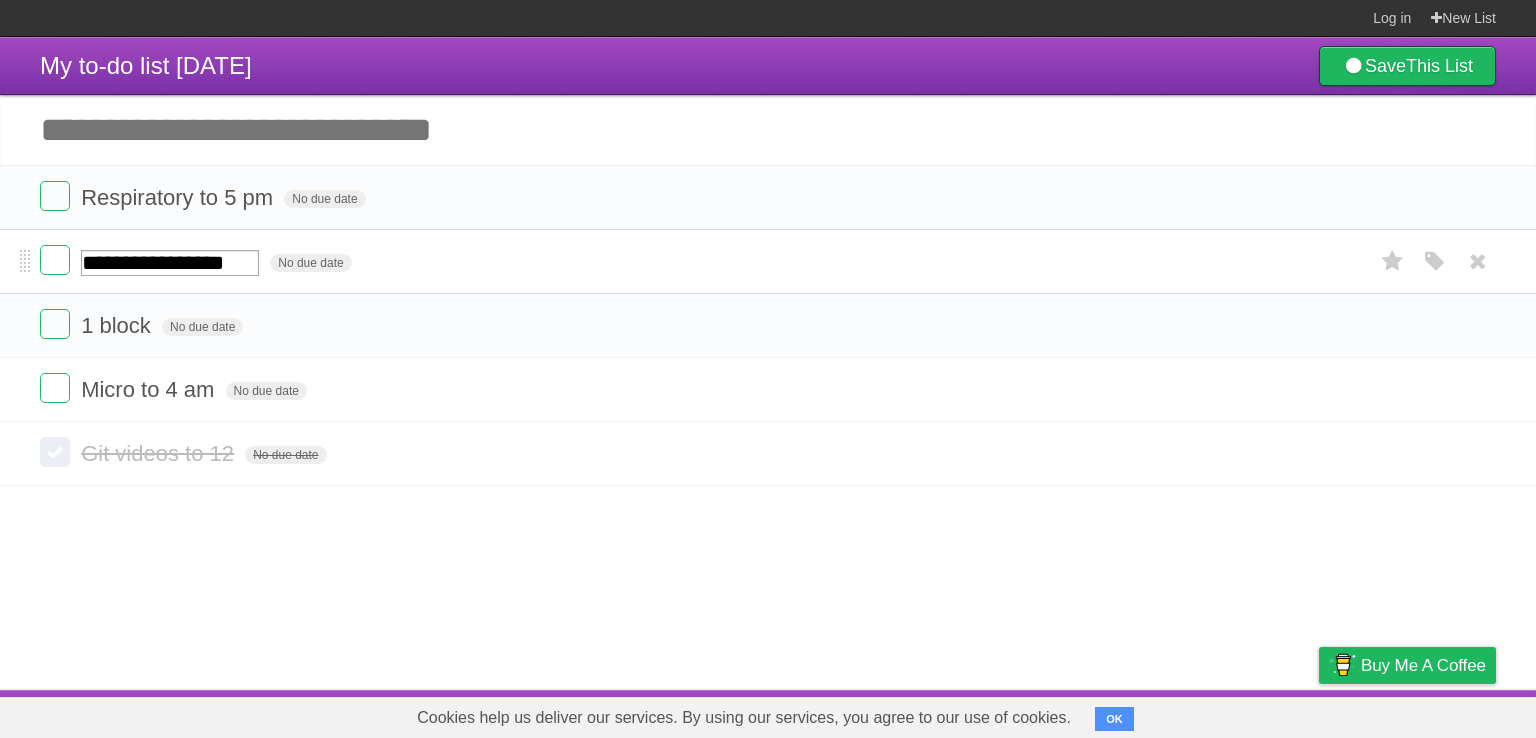 click on "**********" at bounding box center (170, 263) 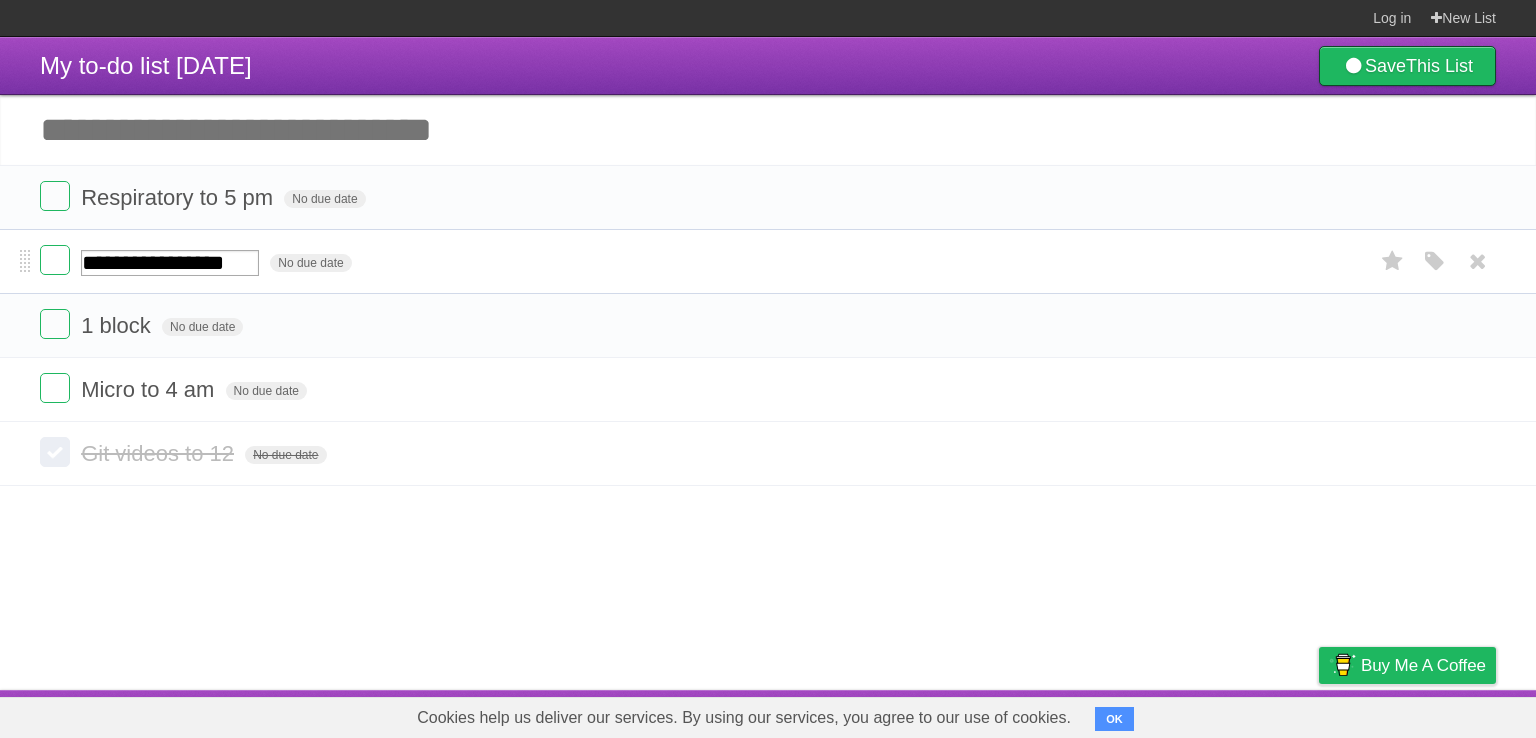 type on "**********" 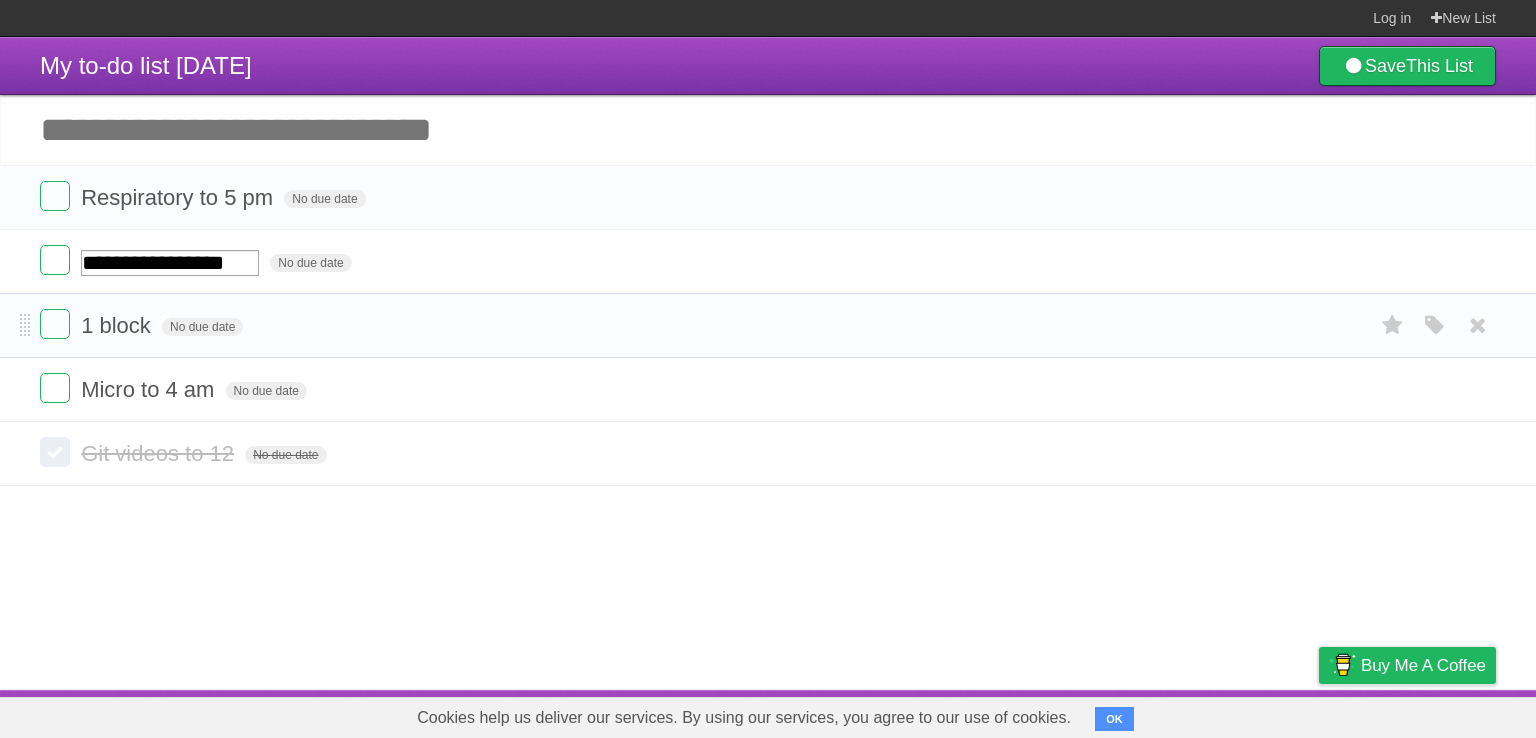 click on "1 block" at bounding box center [118, 325] 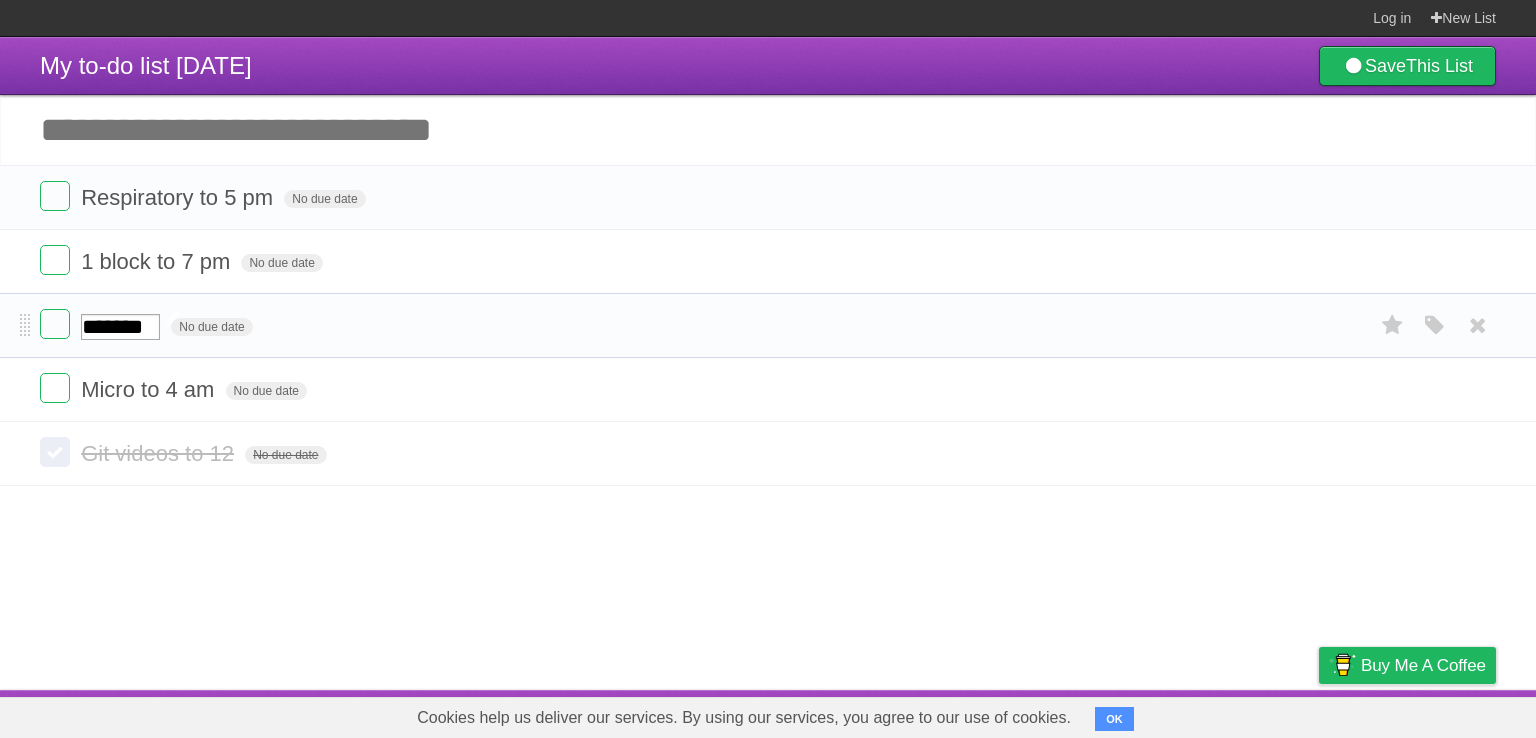click on "*******" at bounding box center [120, 327] 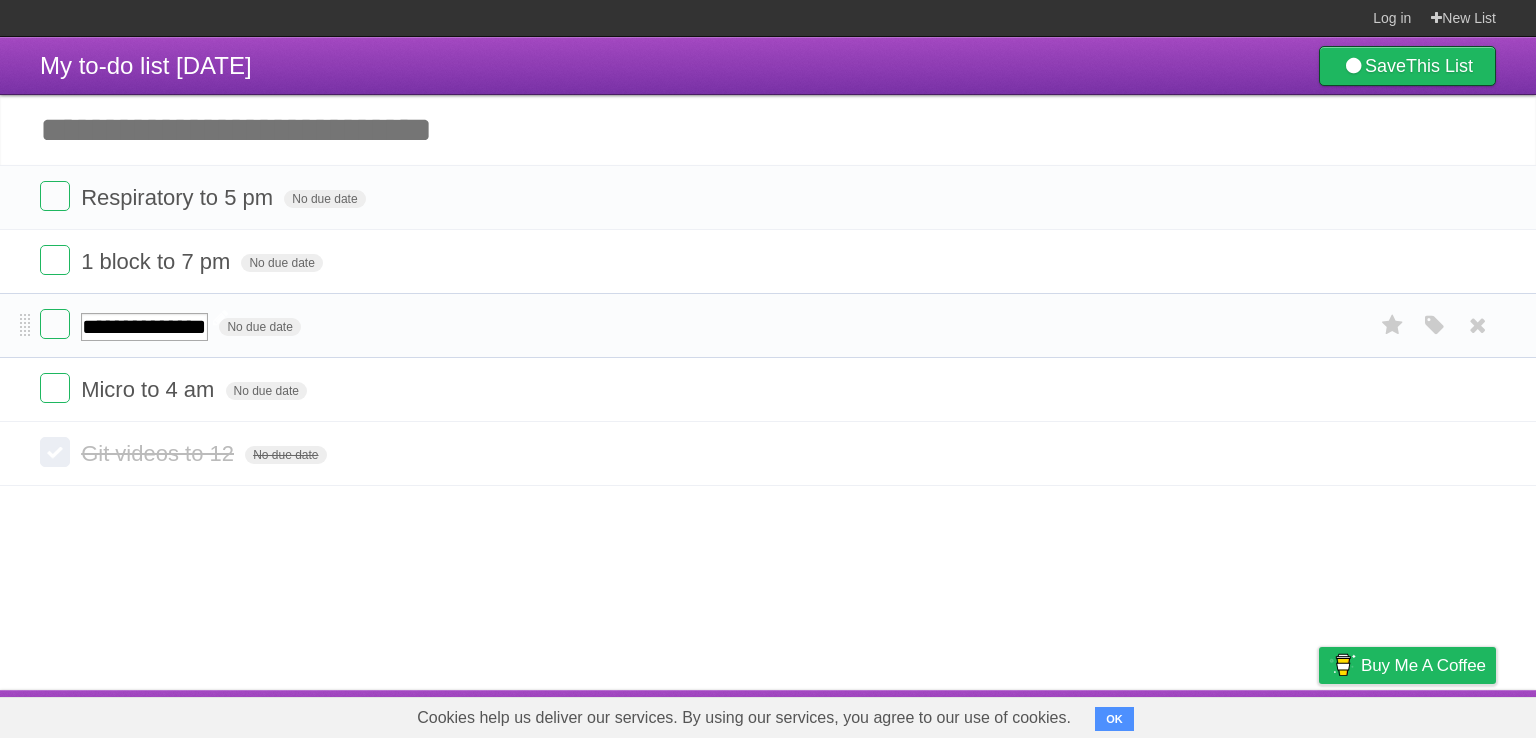 type on "**********" 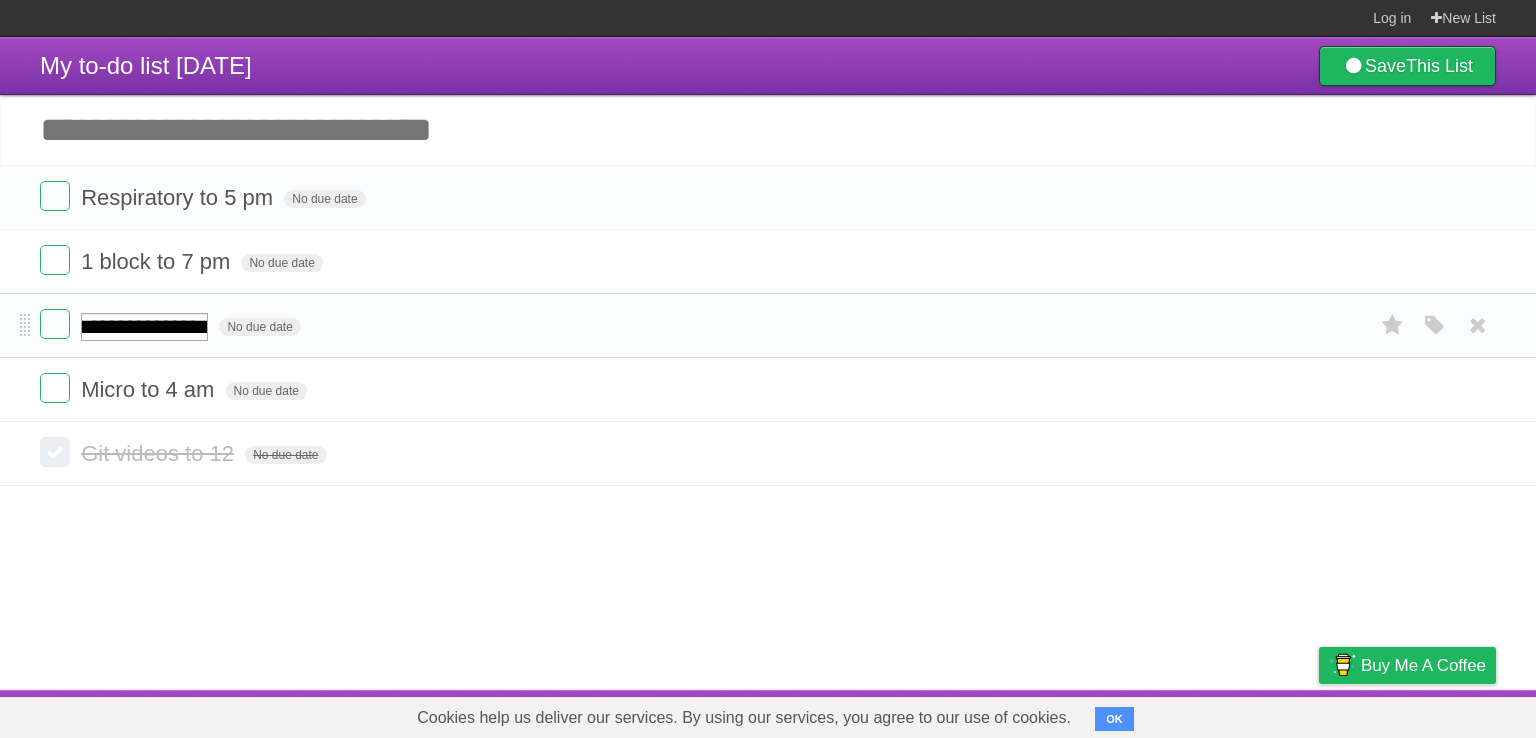 scroll, scrollTop: 0, scrollLeft: 17, axis: horizontal 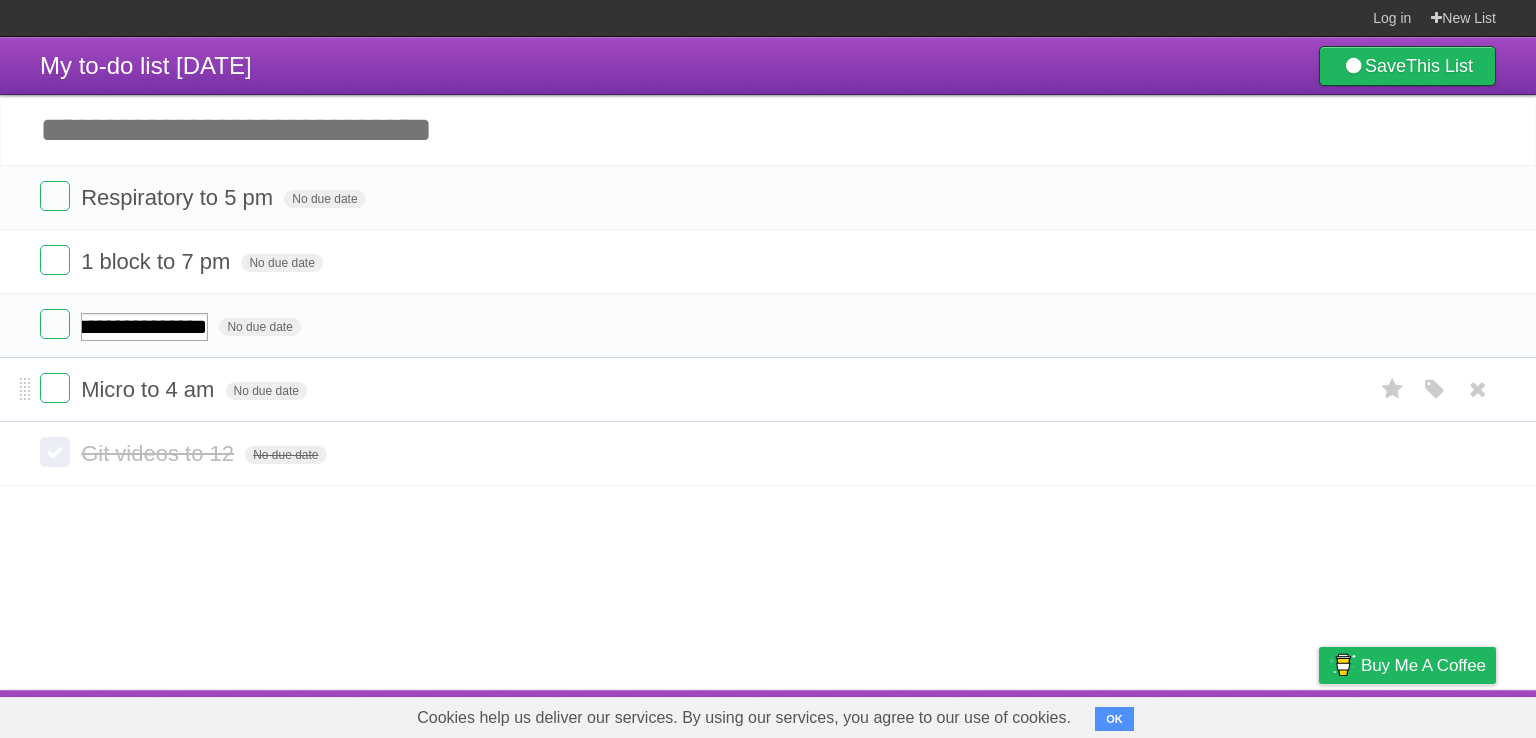 click on "Micro to 4 am" at bounding box center (150, 389) 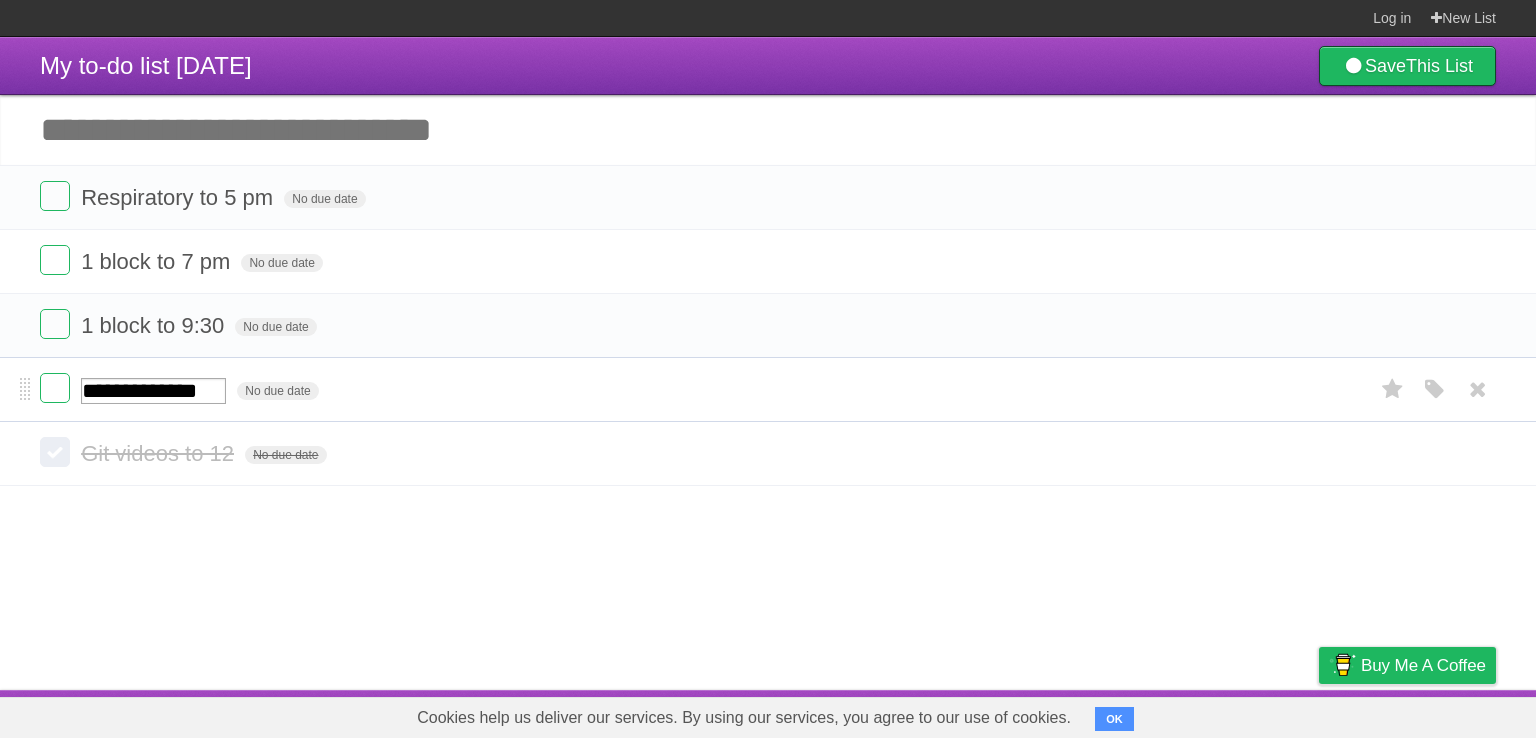 click on "**********" at bounding box center [153, 391] 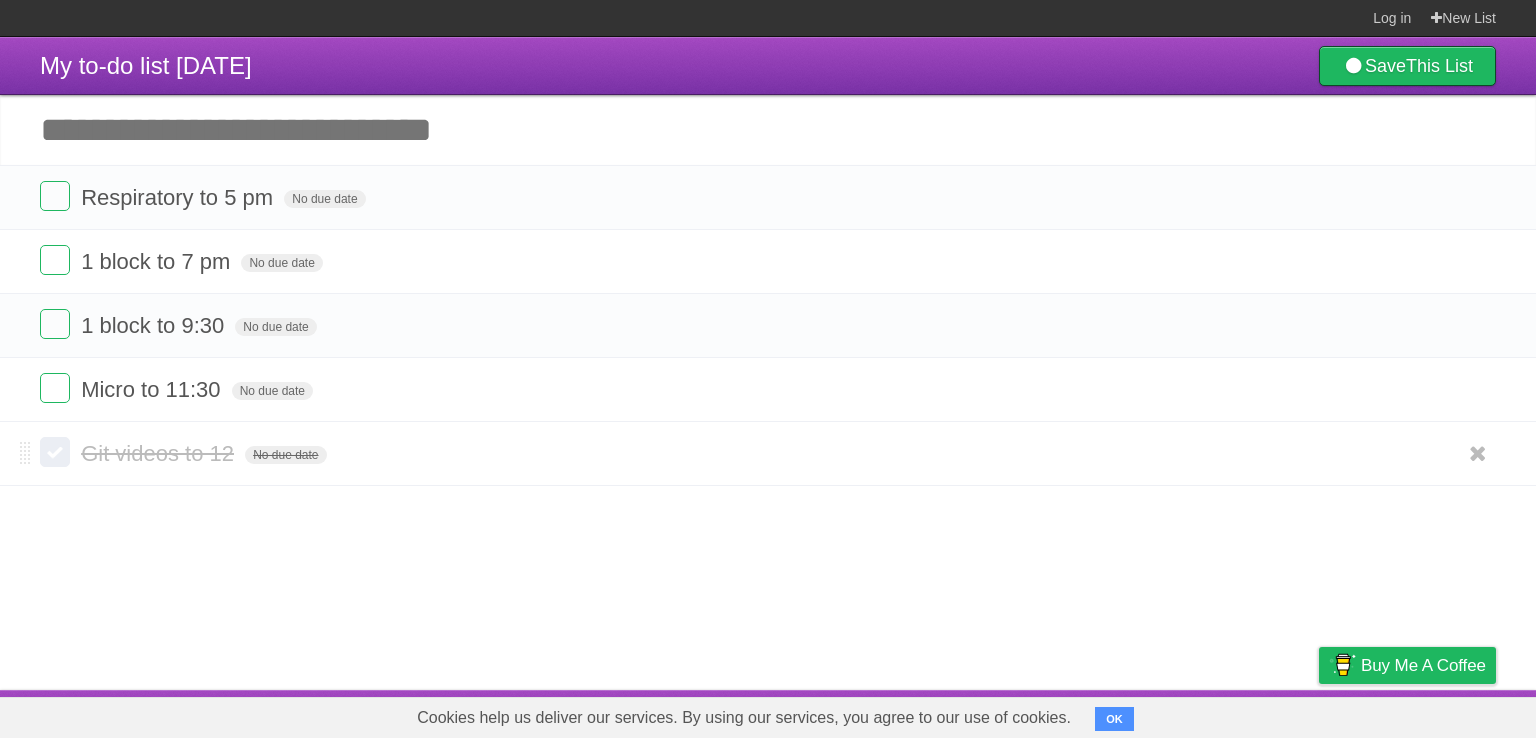 click on "Git videos to 12" at bounding box center (160, 453) 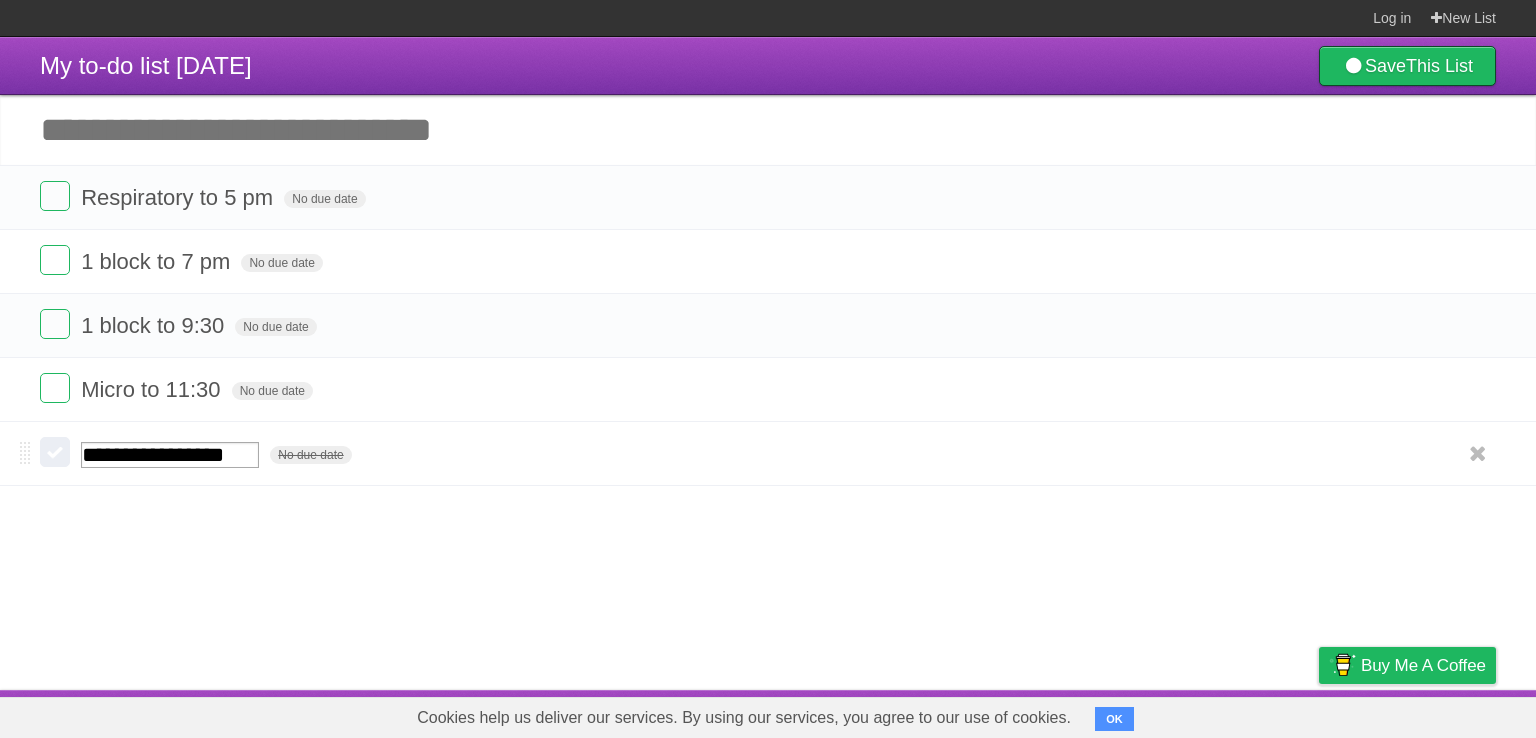 click on "**********" at bounding box center (170, 455) 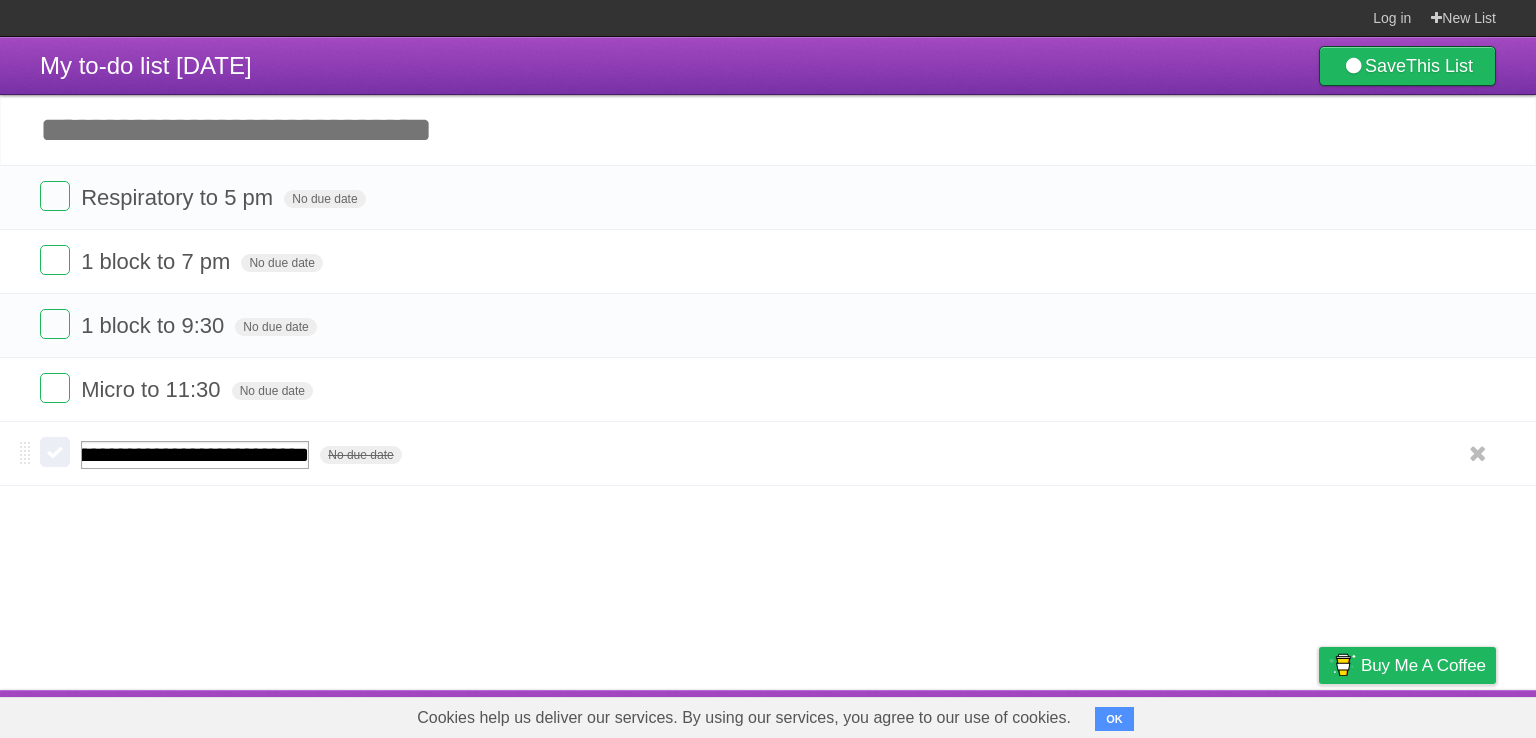 scroll, scrollTop: 0, scrollLeft: 28, axis: horizontal 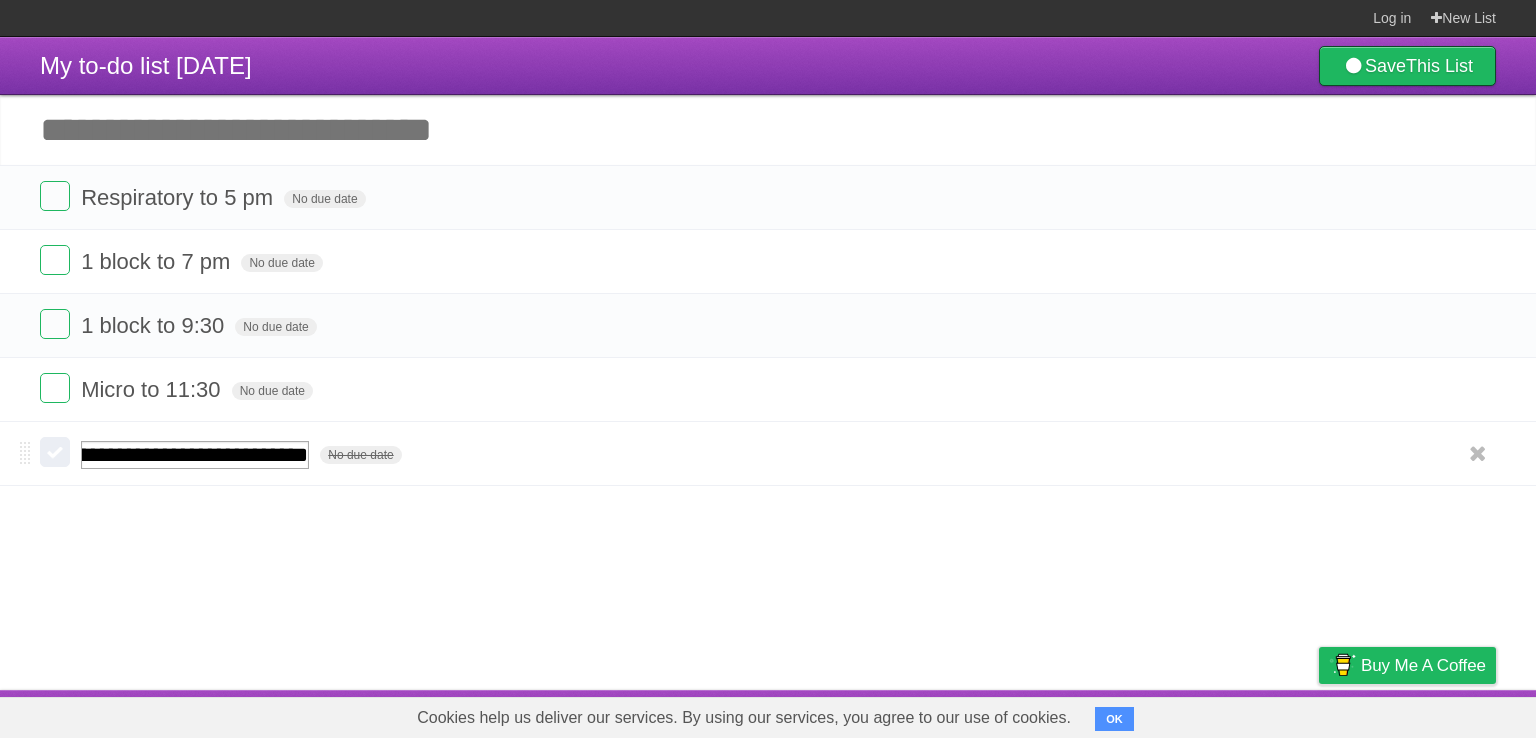 type on "**********" 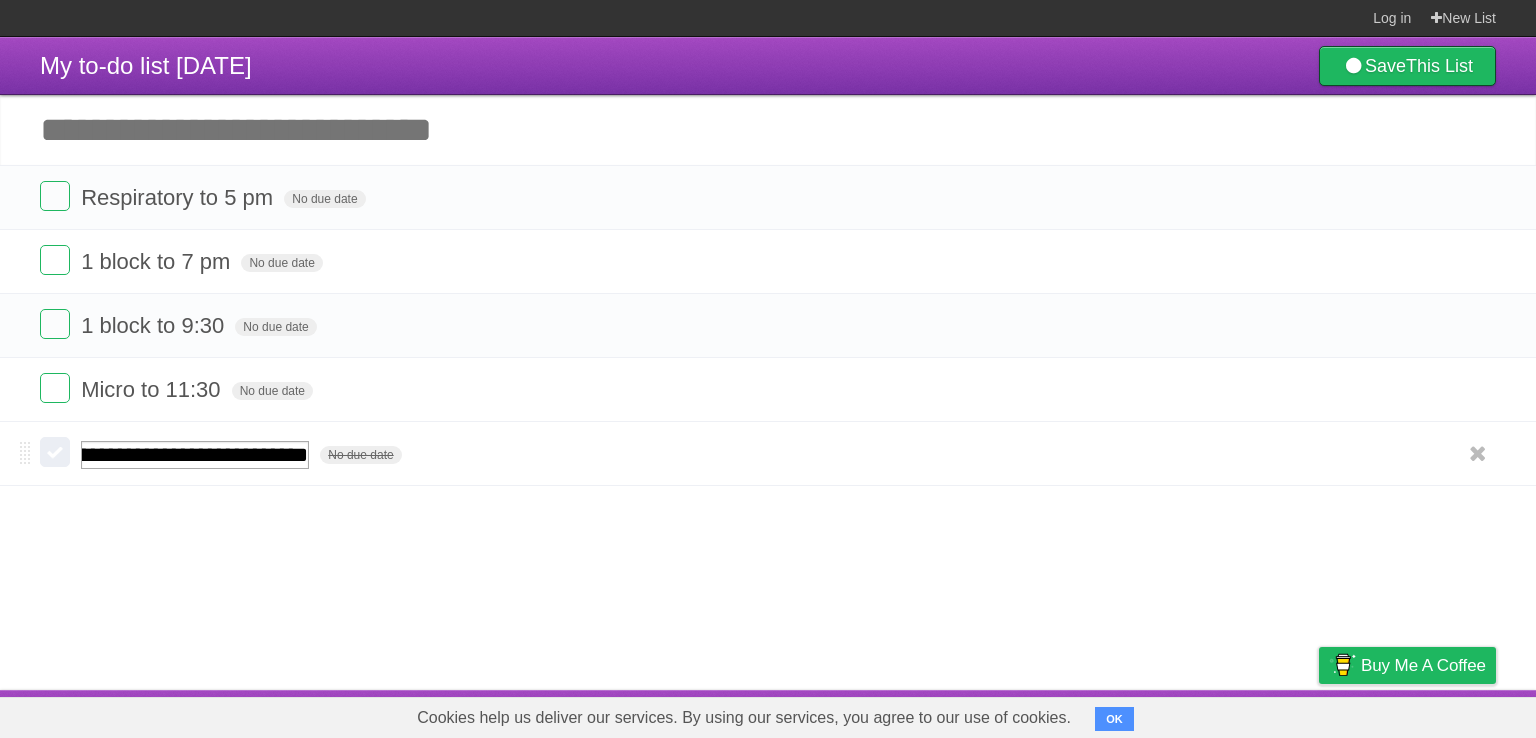 scroll, scrollTop: 0, scrollLeft: 72, axis: horizontal 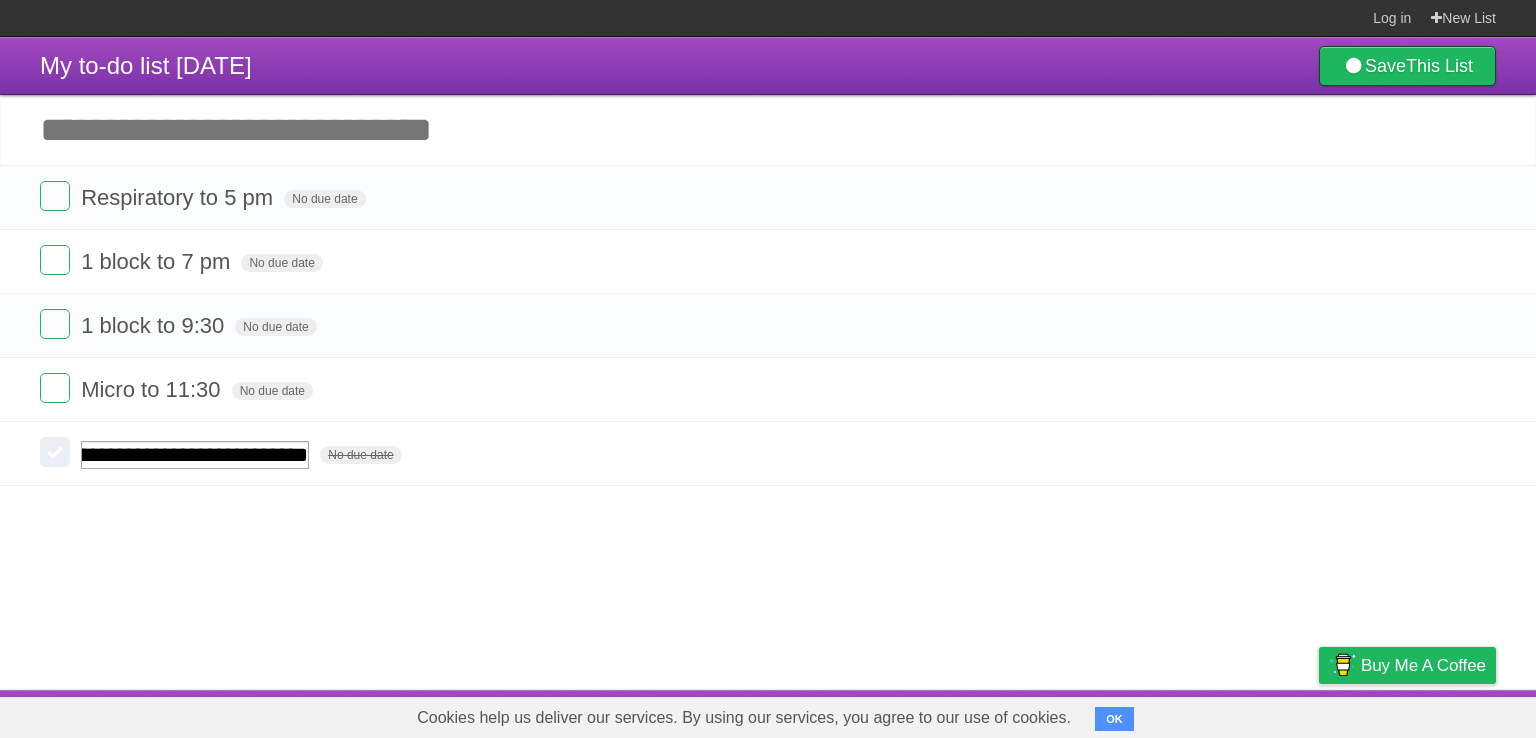 click on "**********" at bounding box center (768, 363) 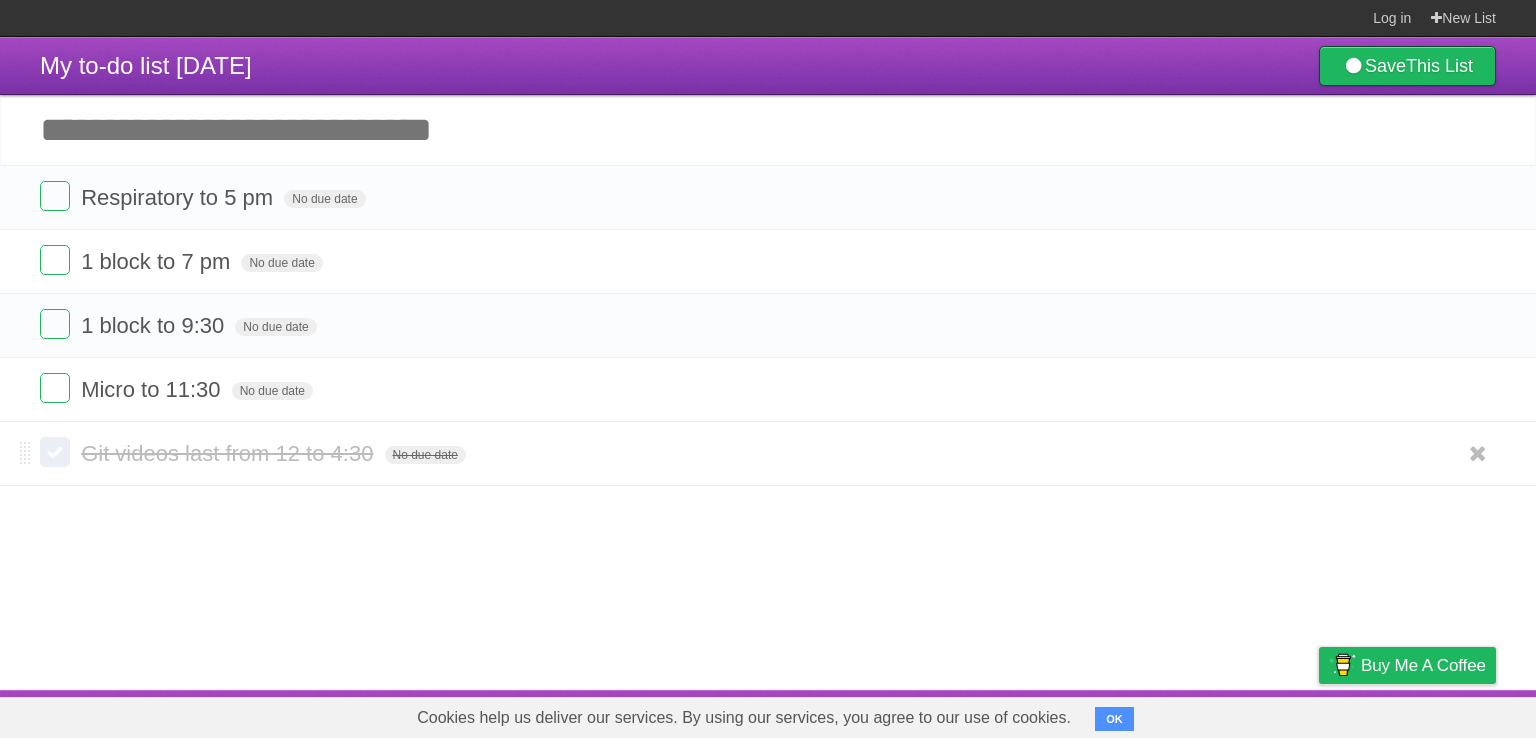click at bounding box center (55, 452) 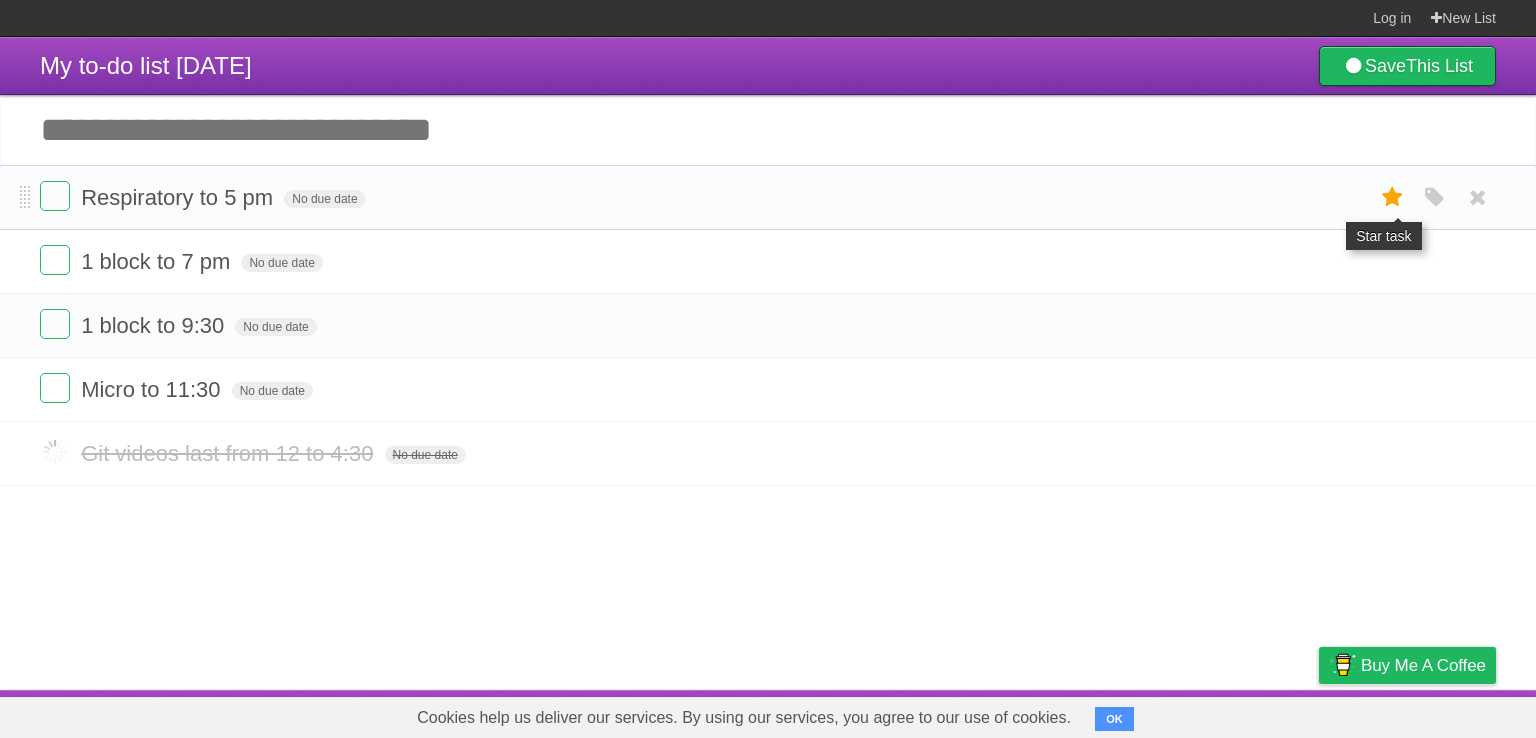 click at bounding box center [1393, 197] 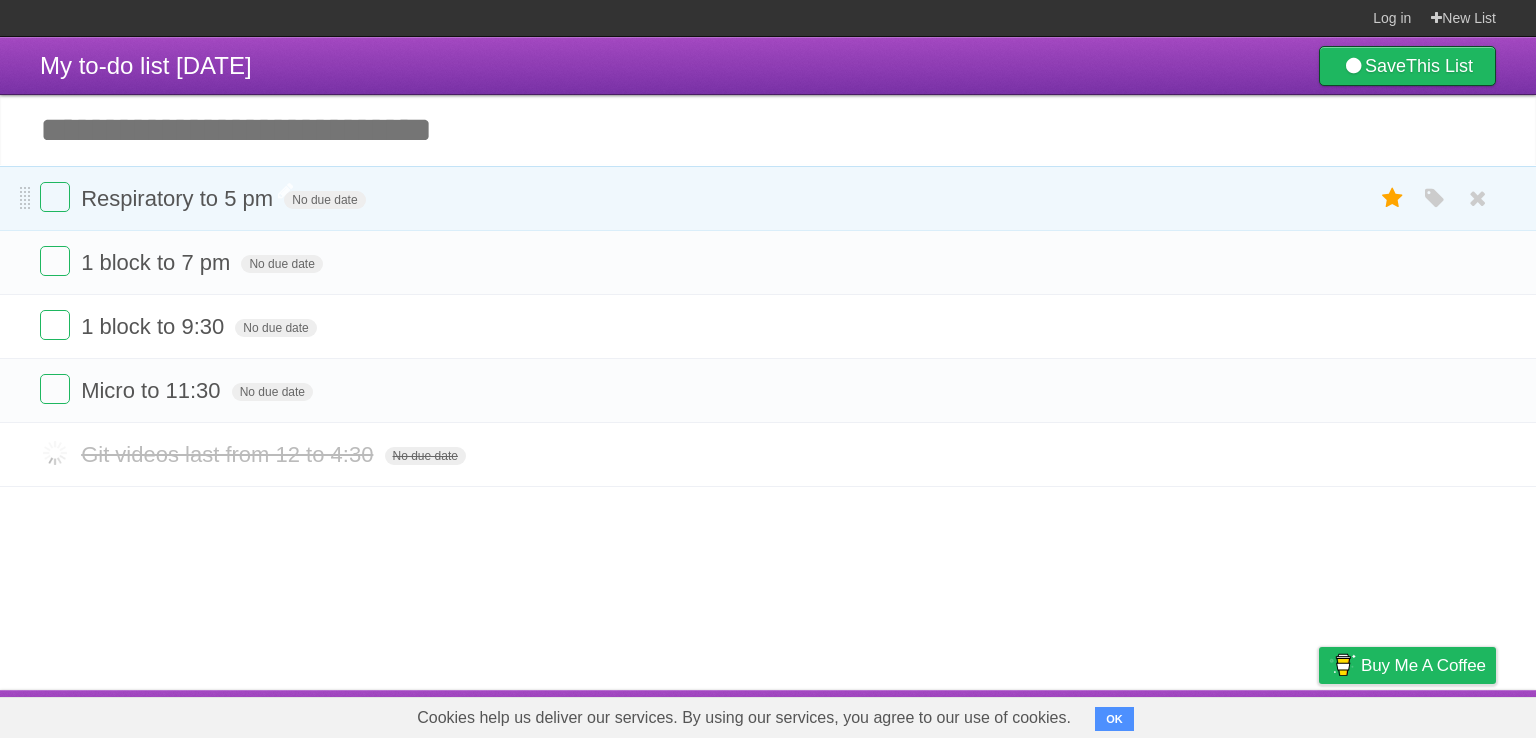click on "Respiratory to 5 pm" at bounding box center [179, 198] 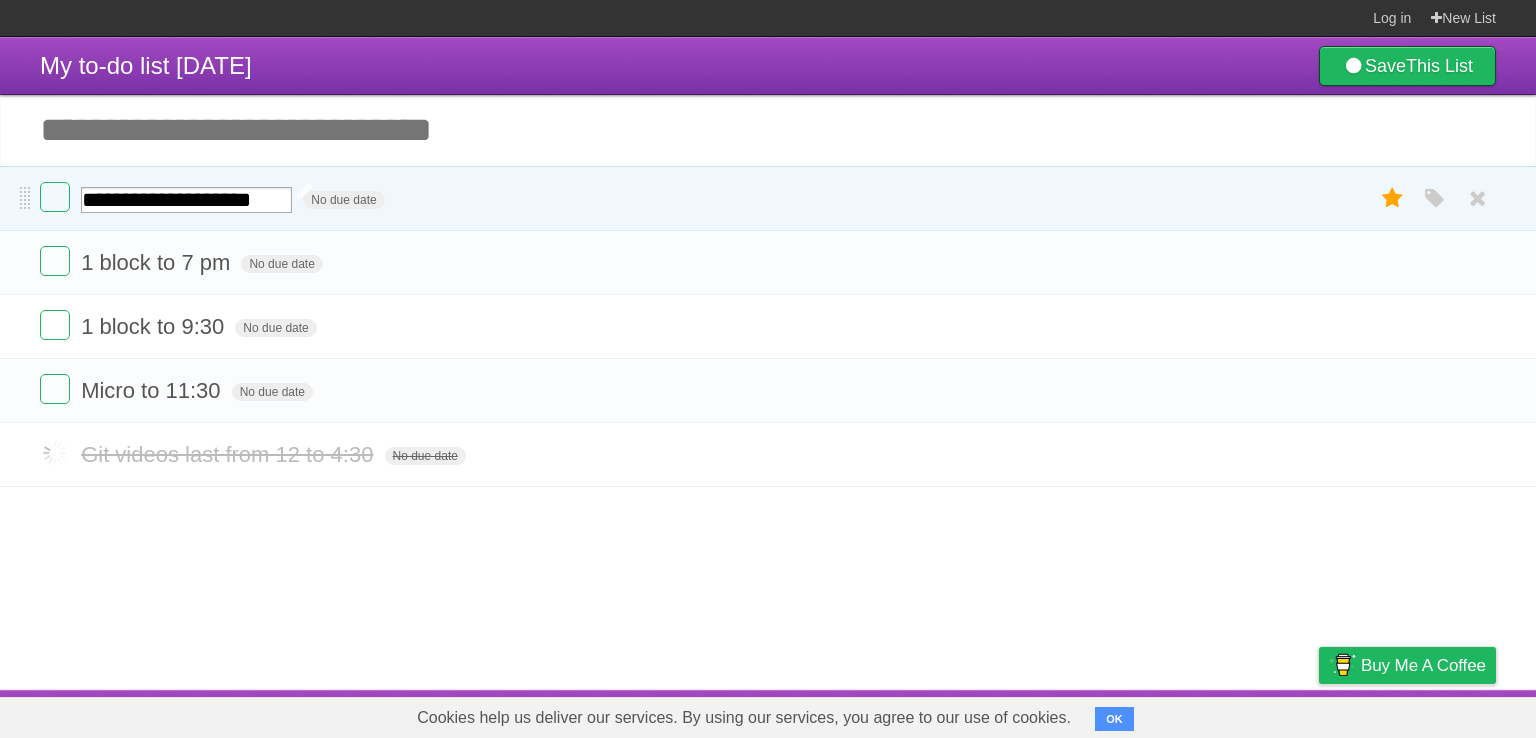 click on "**********" at bounding box center (186, 200) 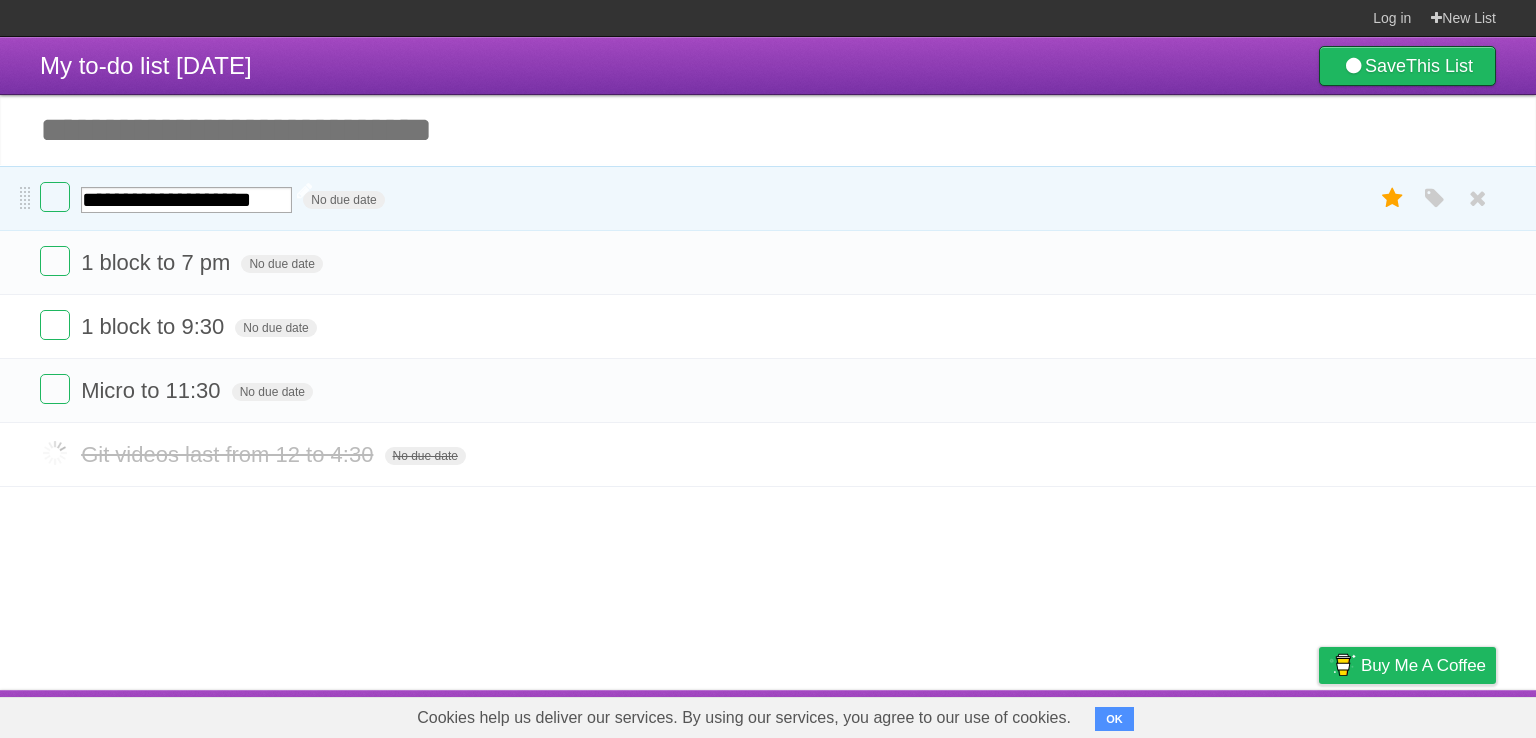 click on "**********" at bounding box center [186, 200] 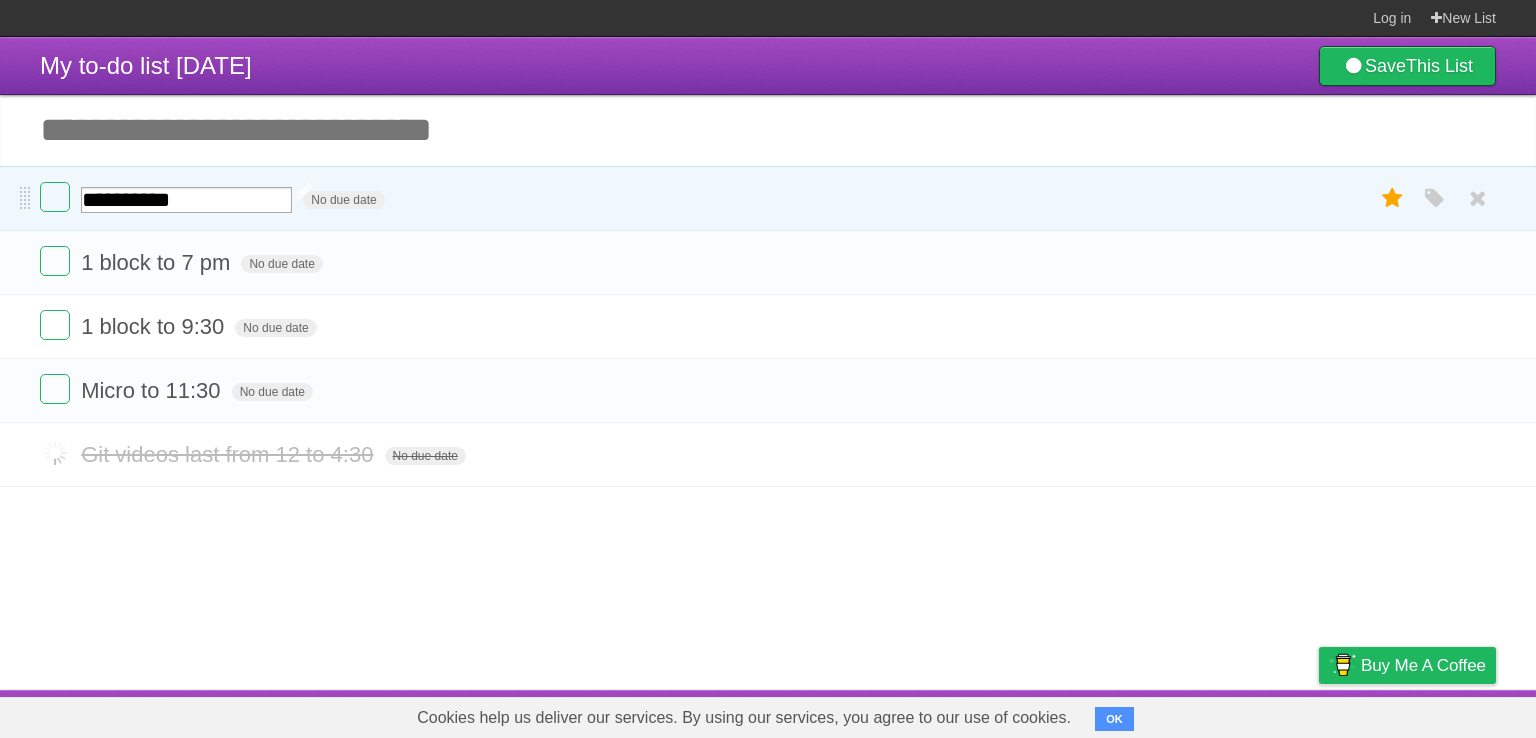 type on "**********" 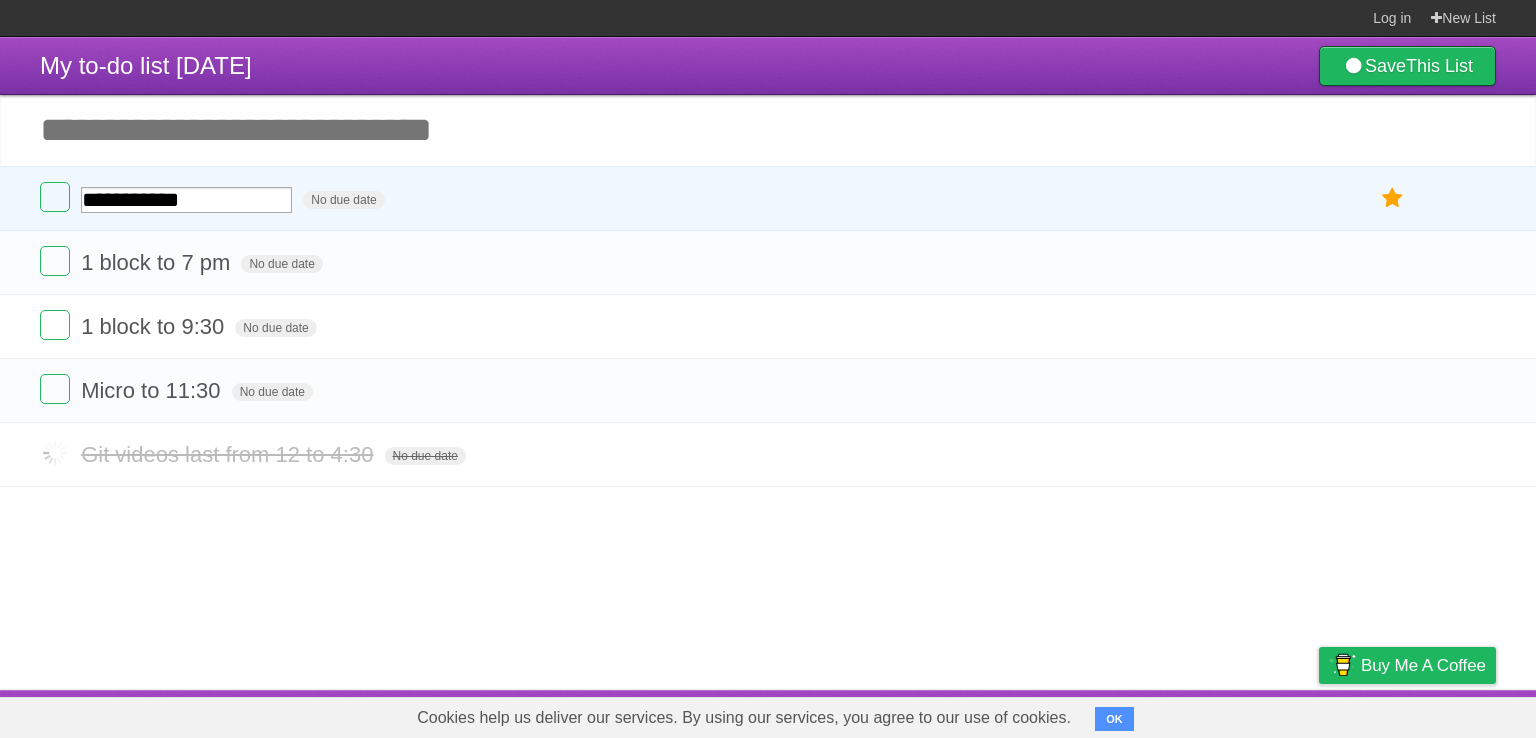 click on "**********" at bounding box center (768, 363) 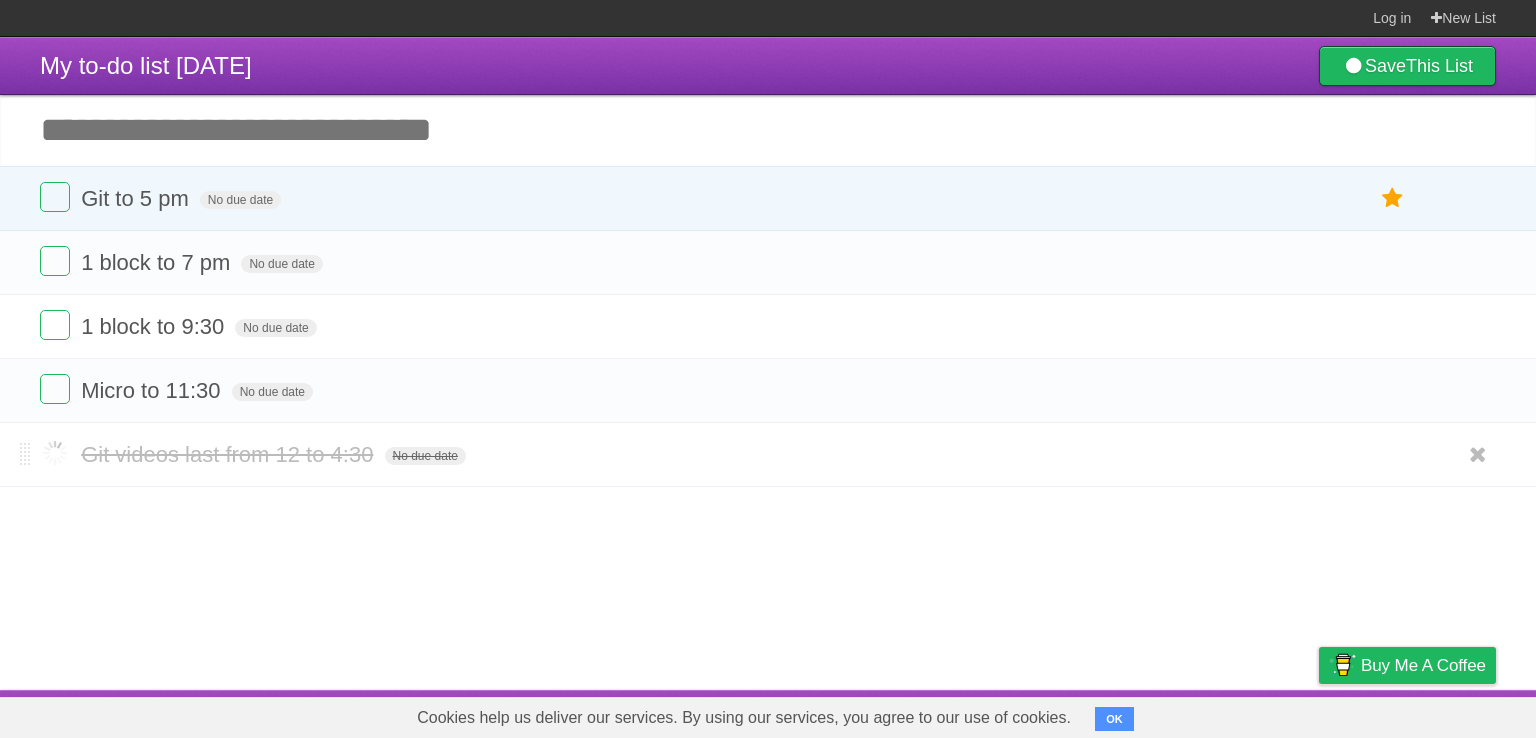 click on "Git videos  last from 12 to 4:30" at bounding box center (229, 454) 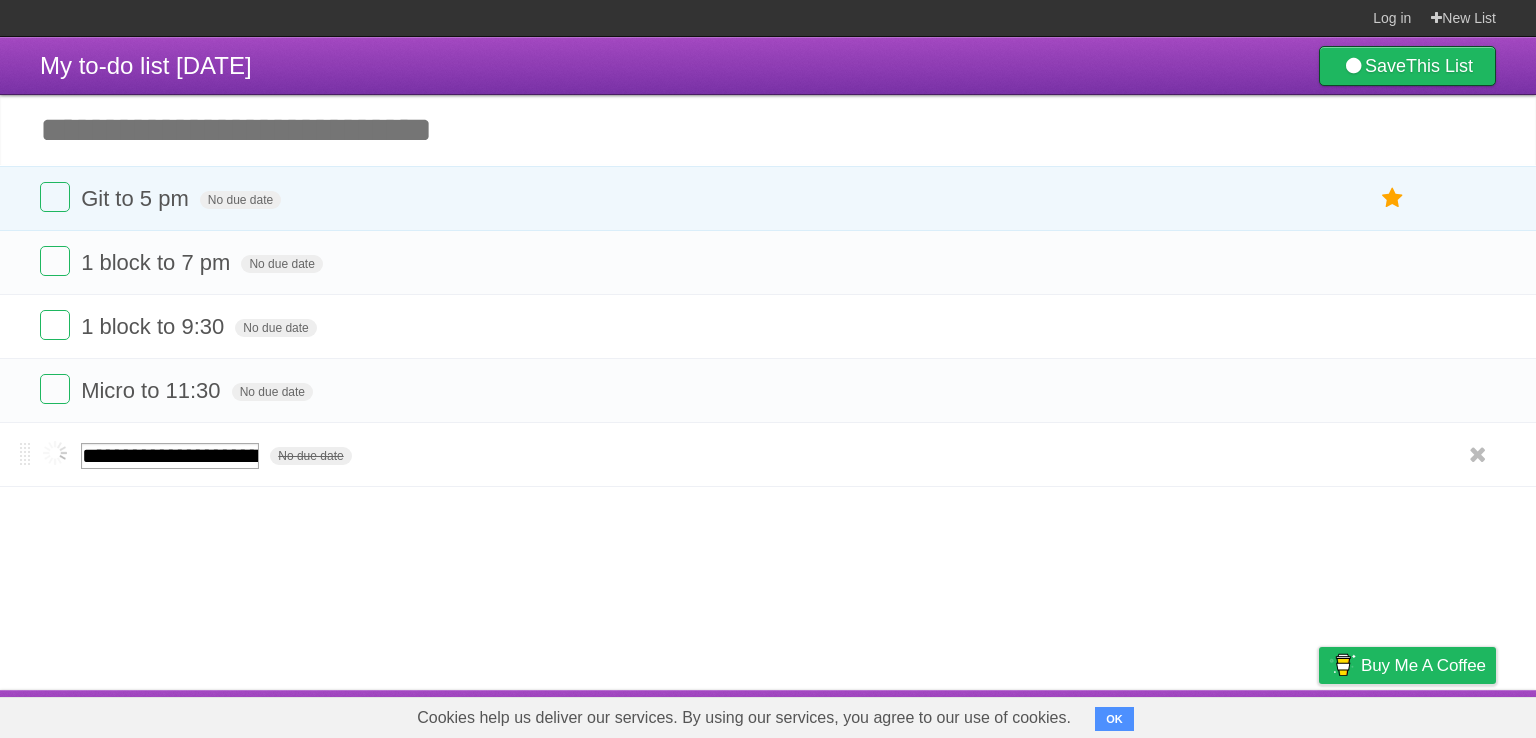 click on "**********" at bounding box center [170, 456] 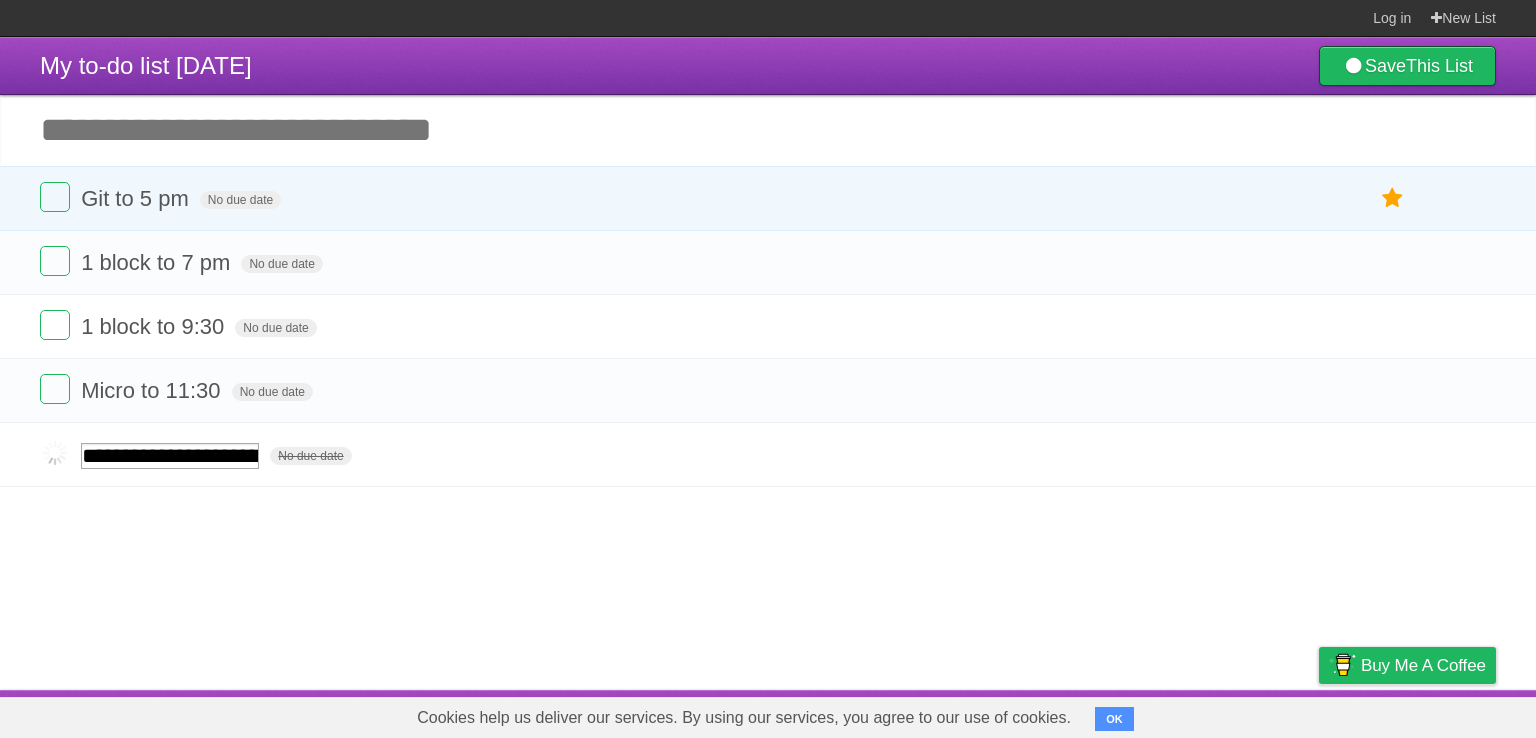 click on "**********" at bounding box center (768, 363) 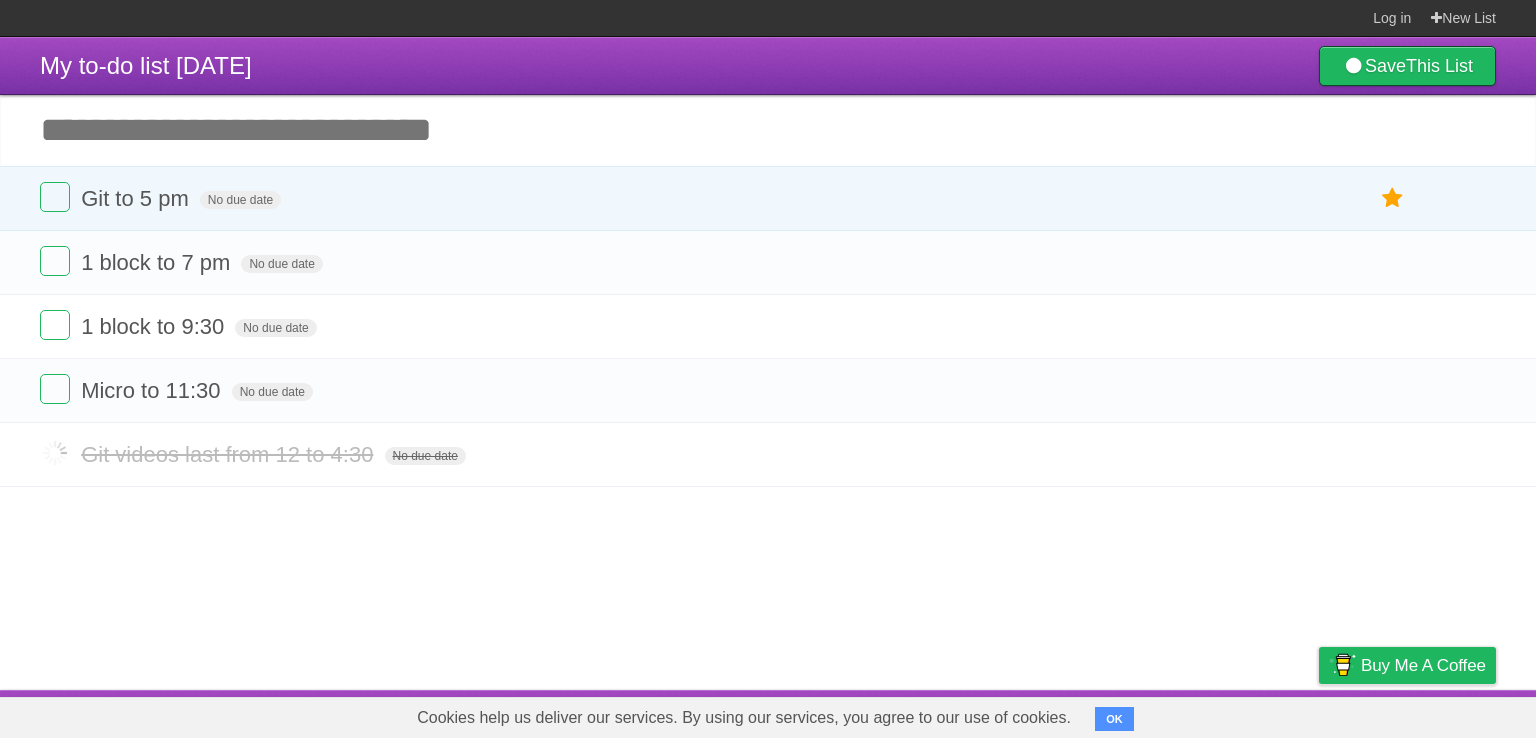 click on "Add another task" at bounding box center [768, 130] 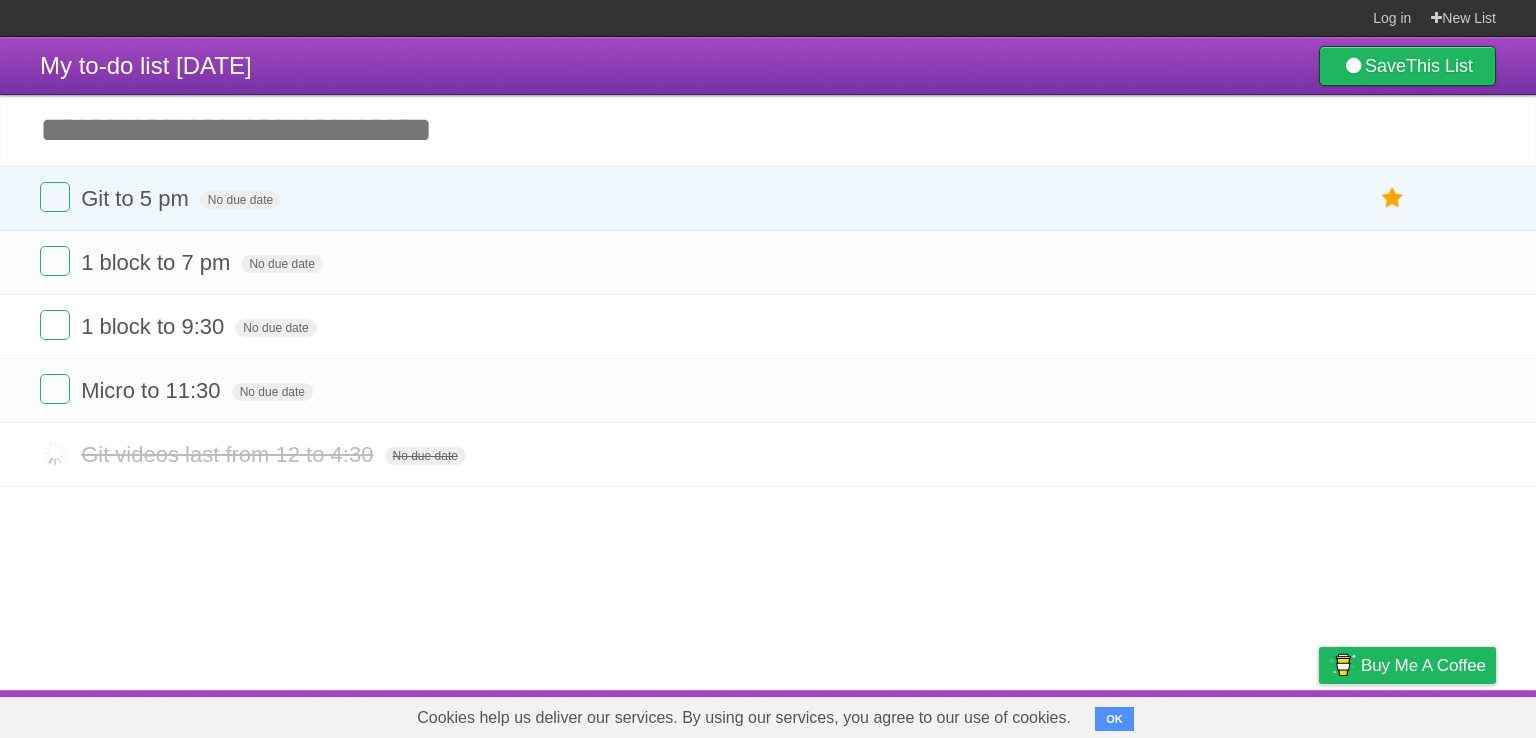 paste on "**********" 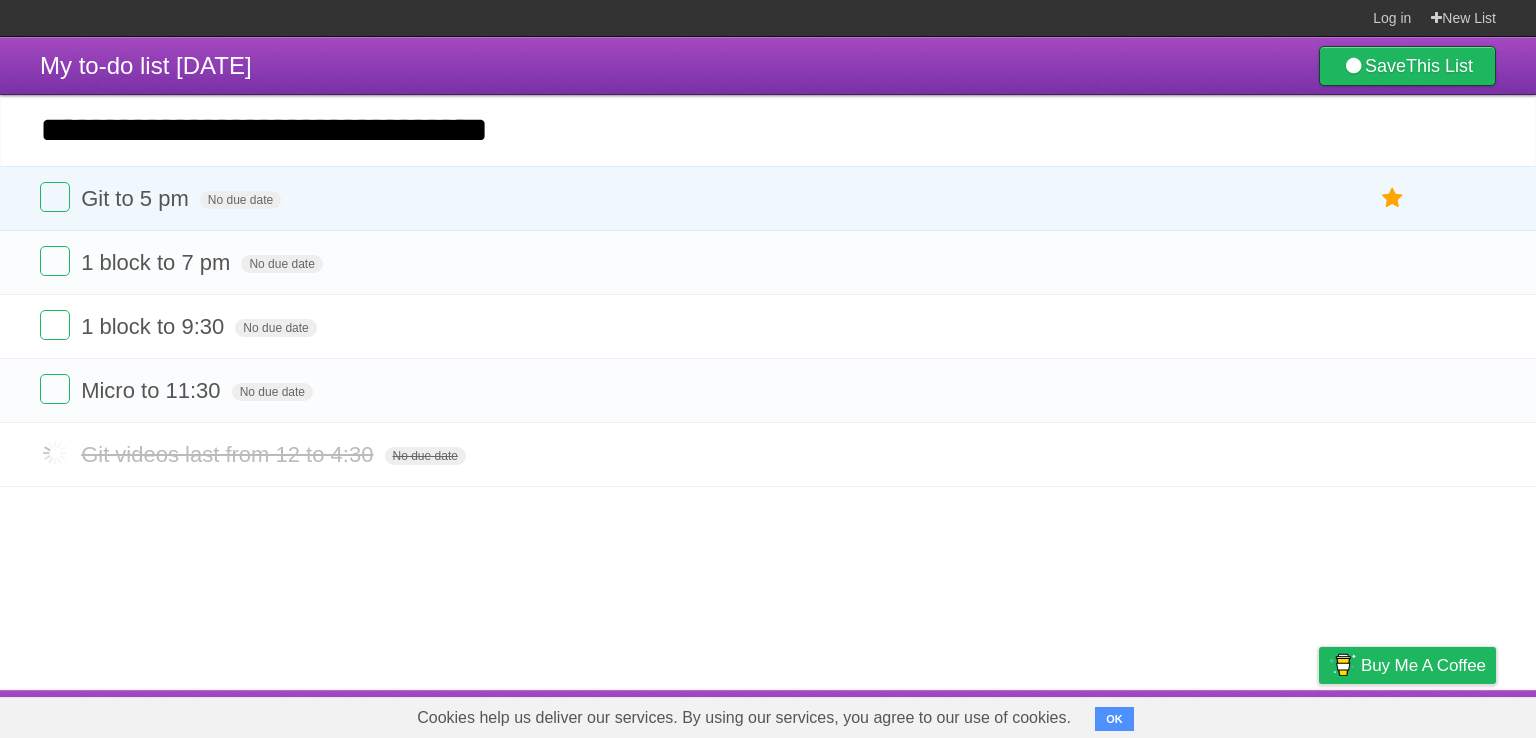 type on "**********" 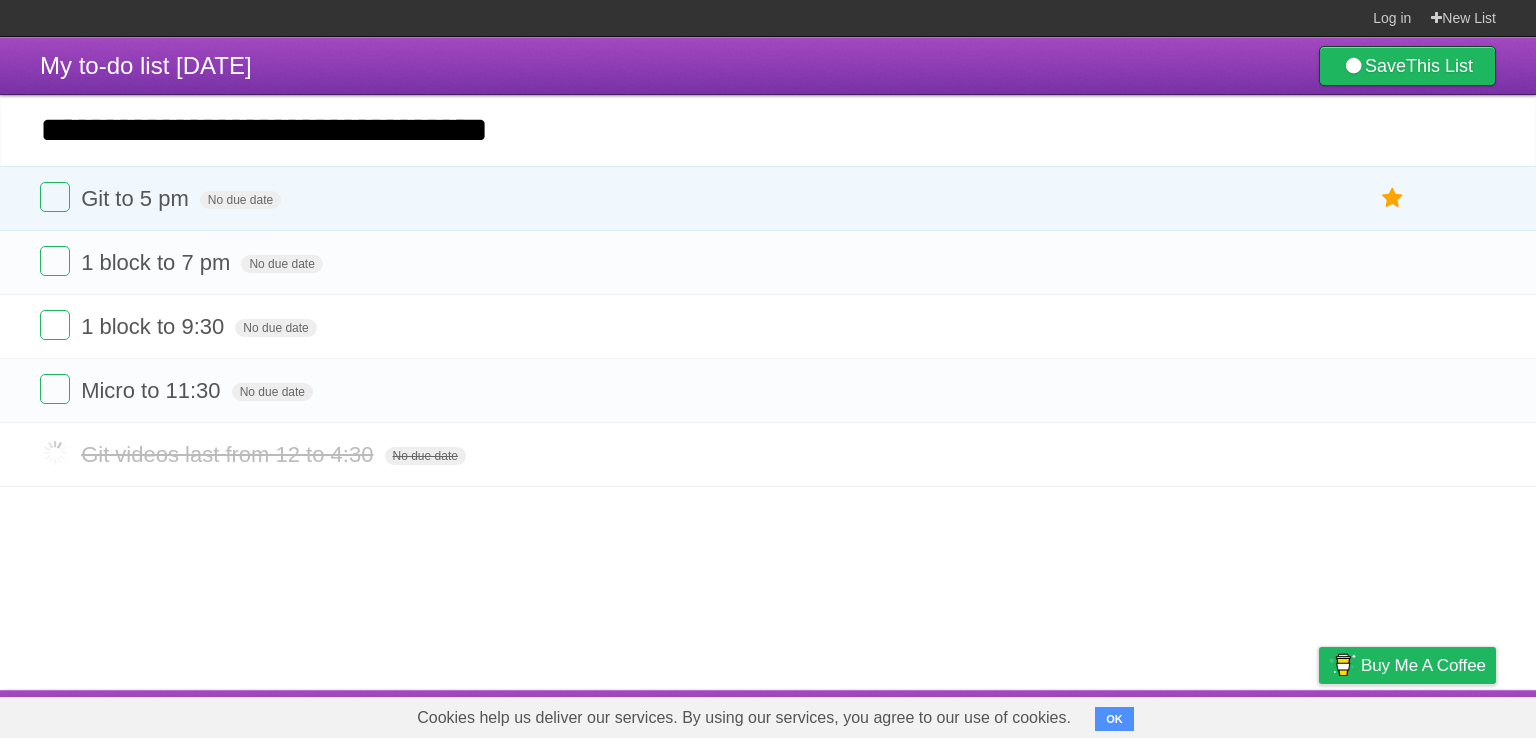 click on "*********" at bounding box center [0, 0] 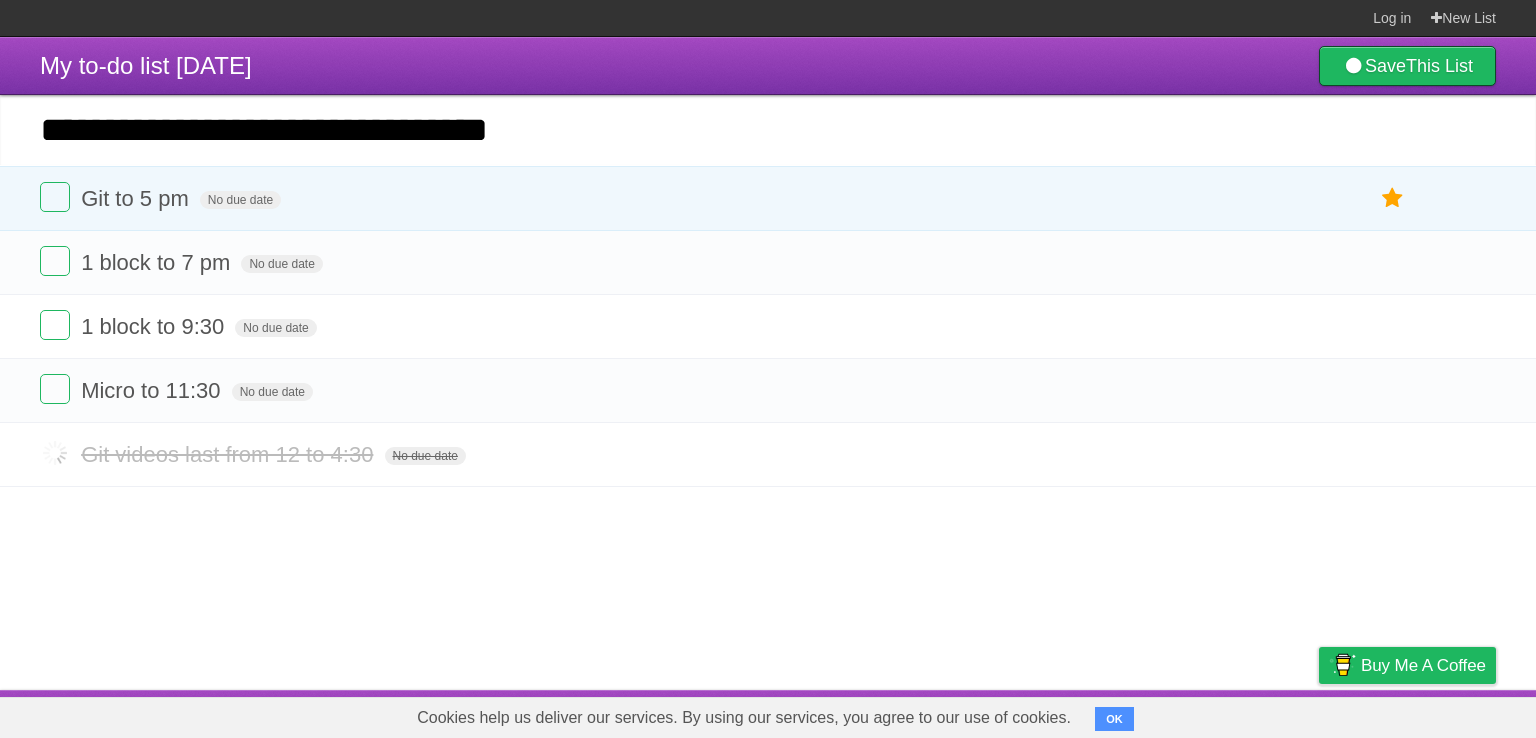 type 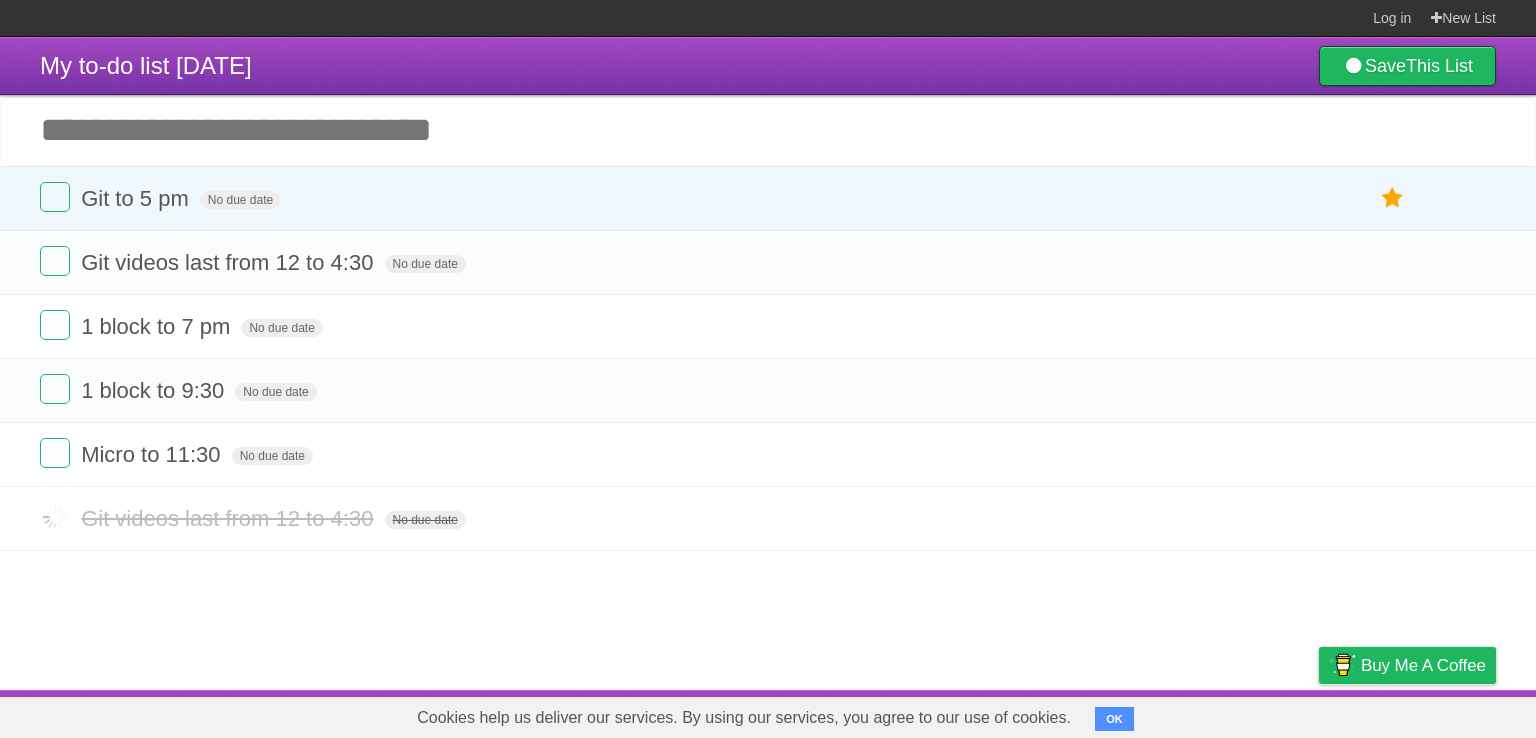 click on "My to-do list [DATE]
Save  This List
Add another task
*********
Git to [TIME]
No due date
White
Red
Blue
Green
Purple
Orange
Git videos  last from [TIME] to [TIME]
No due date
White
Red
Blue
Green
Purple
Orange
1 block  to [TIME]
No due date
White
Red
Blue
Green
Purple
Orange
1 block to [TIME]
No due date
White
Red
Blue
Green
Purple
Orange
Micro to [TIME]
No due date
White
Red
Blue
Green
Purple
Orange
Git videos  last from [TIME] to [TIME]
No due date" at bounding box center [768, 363] 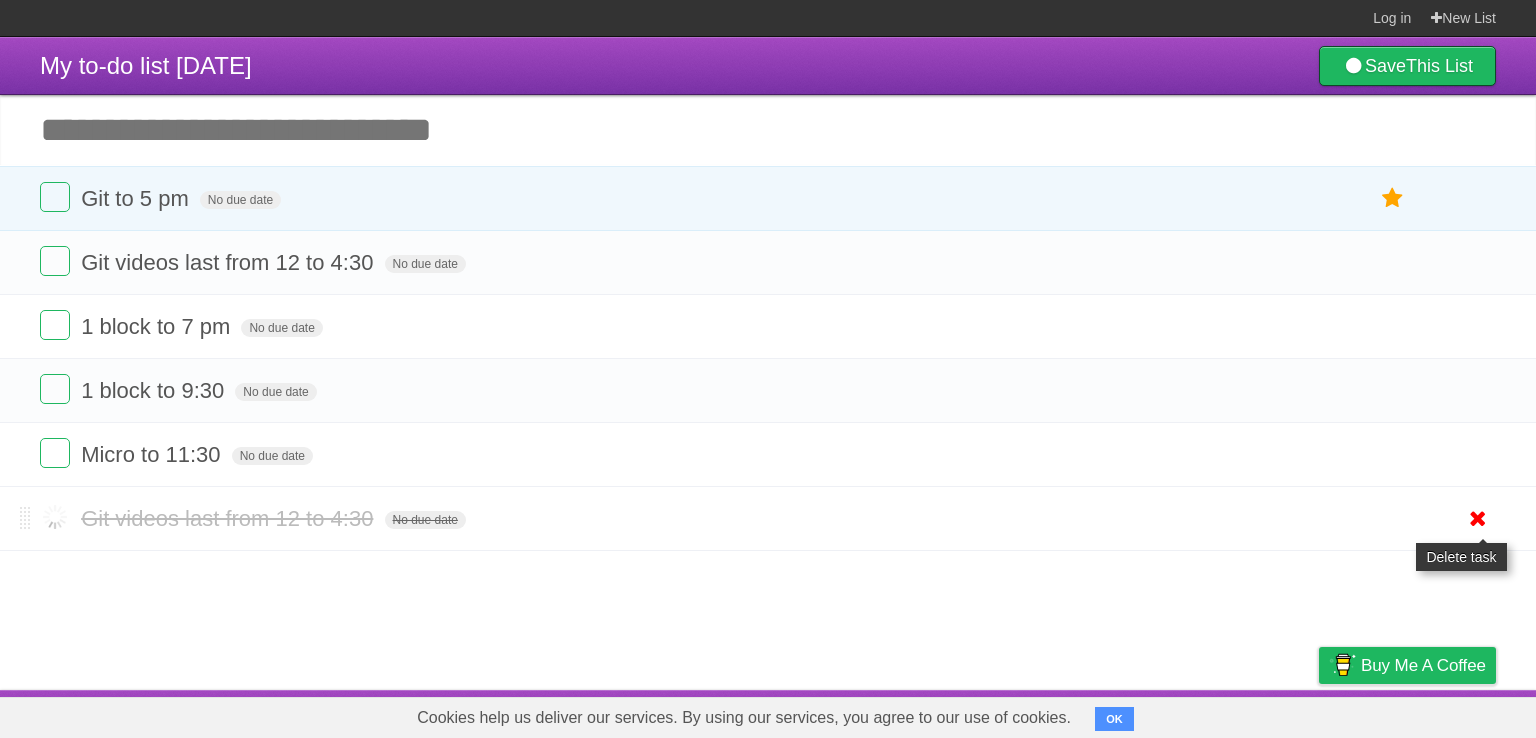 click at bounding box center [1478, 518] 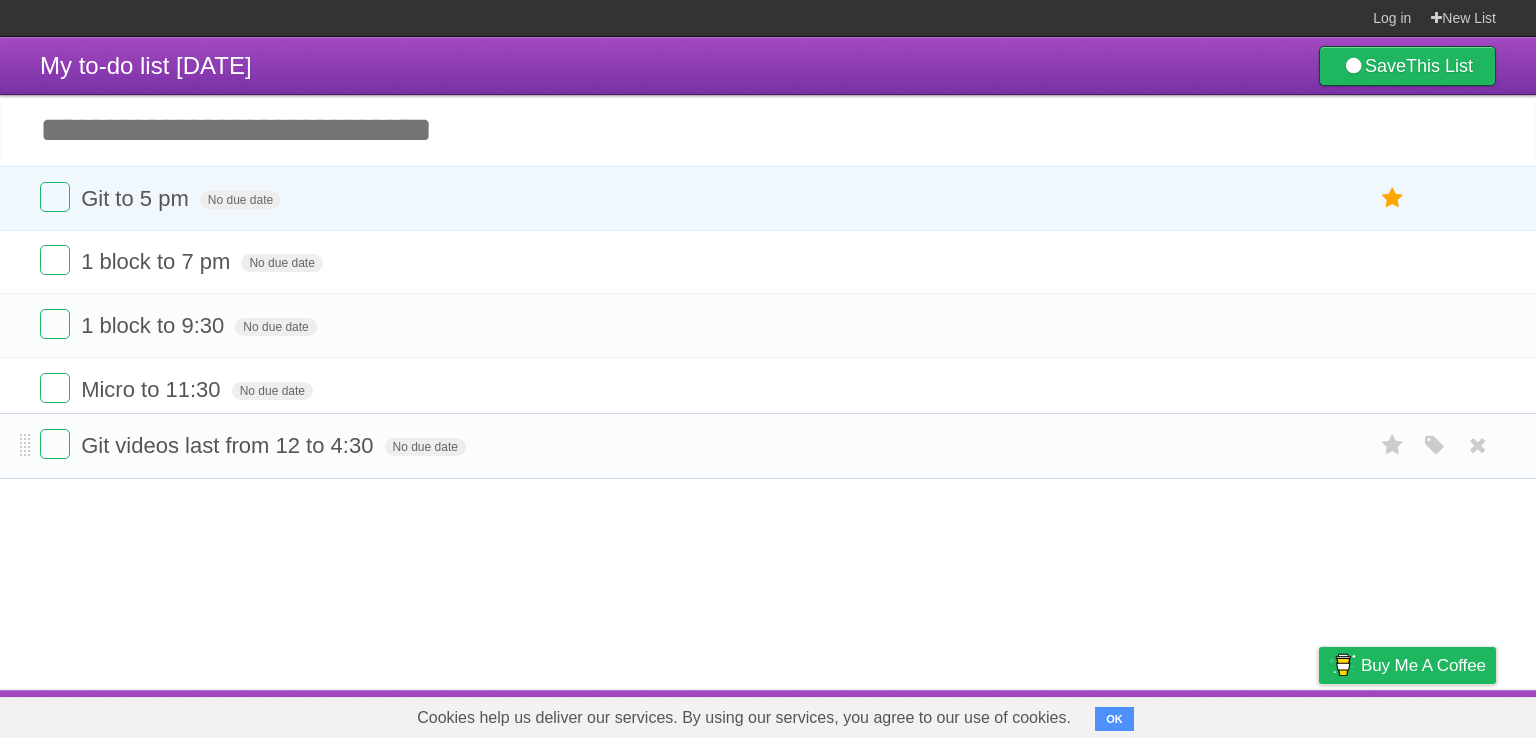 drag, startPoint x: 28, startPoint y: 256, endPoint x: 33, endPoint y: 436, distance: 180.06943 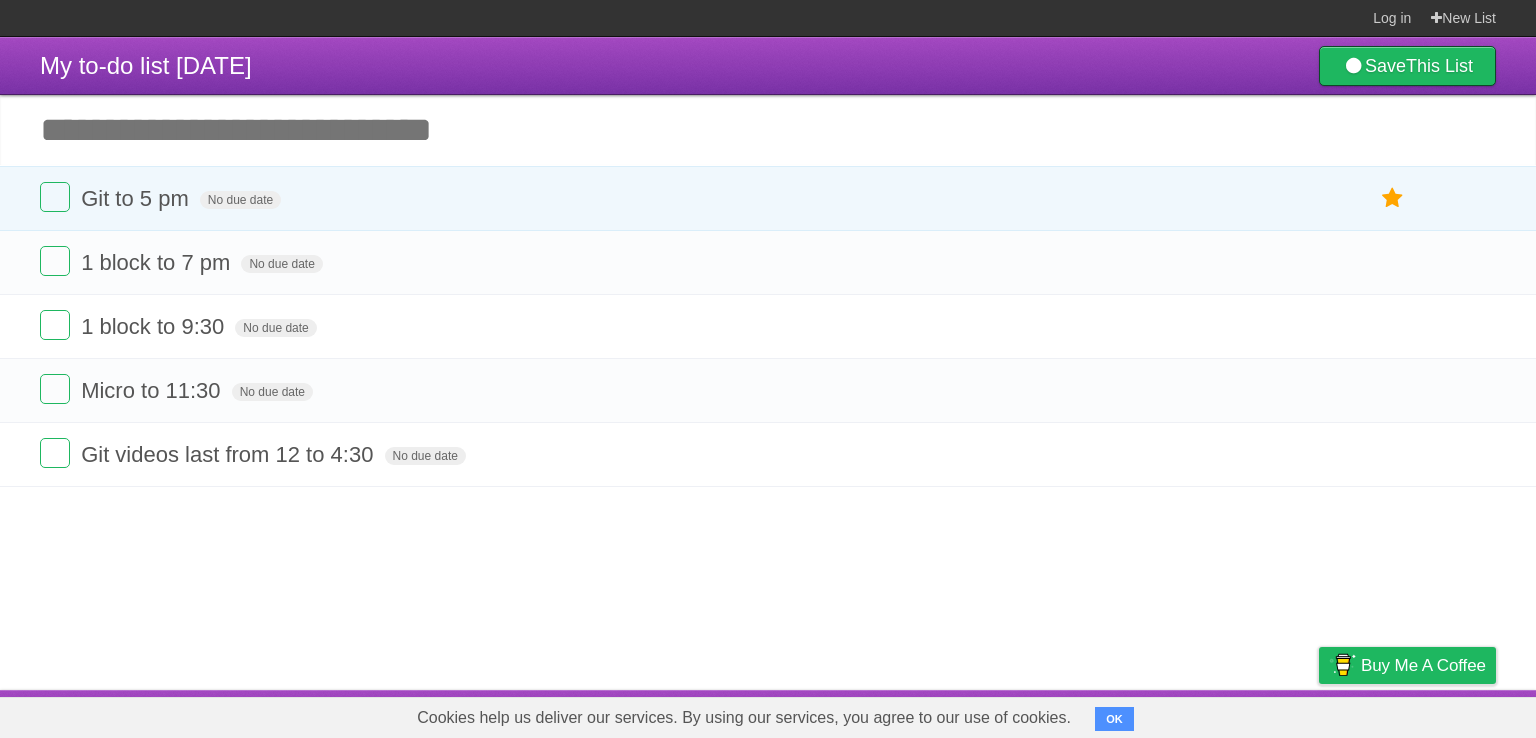 click on "My to-do list [DATE]
Save  This List
Add another task
*********
Git to [TIME]
No due date
White
Red
Blue
Green
Purple
Orange
1 block  to [TIME]
No due date
White
Red
Blue
Green
Purple
Orange
1 block to [TIME]
No due date
White
Red
Blue
Green
Purple
Orange
Micro to [TIME]
No due date
White
Red
Blue
Green
Purple
Orange
Git videos  last from [TIME] to [TIME]
No due date
White
Red
Blue
Green
Purple
Orange" at bounding box center (768, 363) 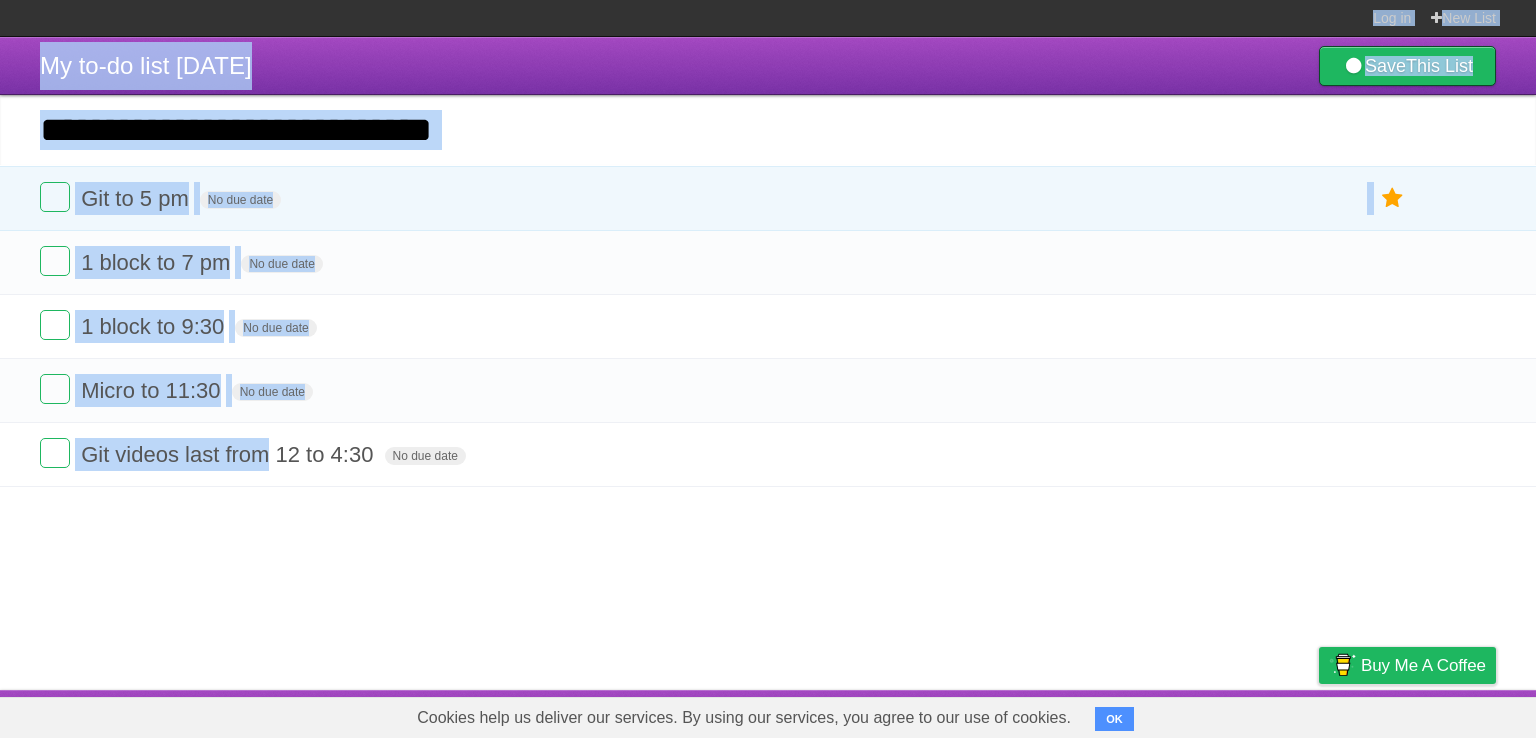 drag, startPoint x: 254, startPoint y: 581, endPoint x: 1196, endPoint y: -86, distance: 1154.2327 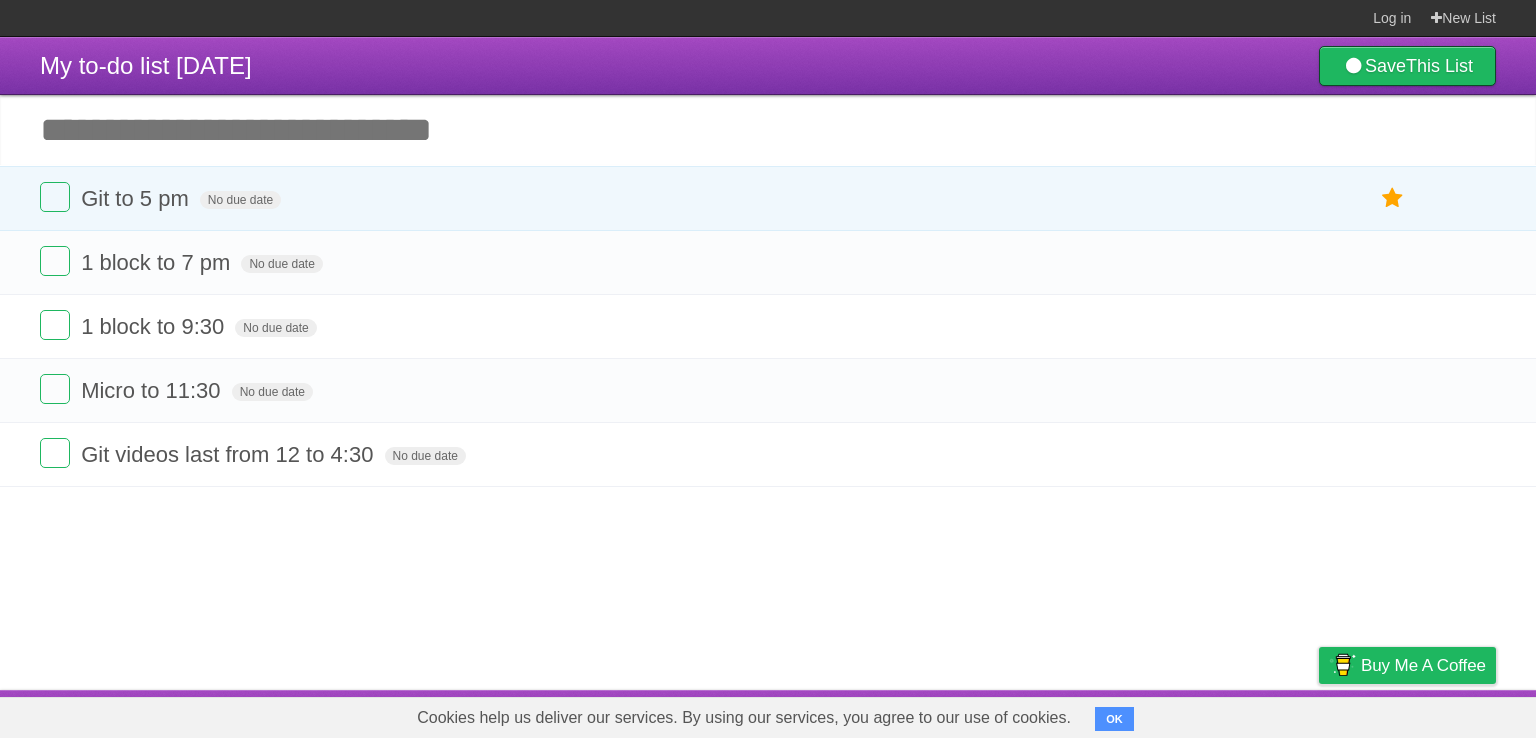 click on "My to-do list [DATE]
Save  This List
Add another task
*********
Git to [TIME]
No due date
White
Red
Blue
Green
Purple
Orange
1 block  to [TIME]
No due date
White
Red
Blue
Green
Purple
Orange
1 block to [TIME]
No due date
White
Red
Blue
Green
Purple
Orange
Micro to [TIME]
No due date
White
Red
Blue
Green
Purple
Orange
Git videos  last from [TIME] to [TIME]
No due date
White
Red
Blue
Green
Purple
Orange" at bounding box center (768, 363) 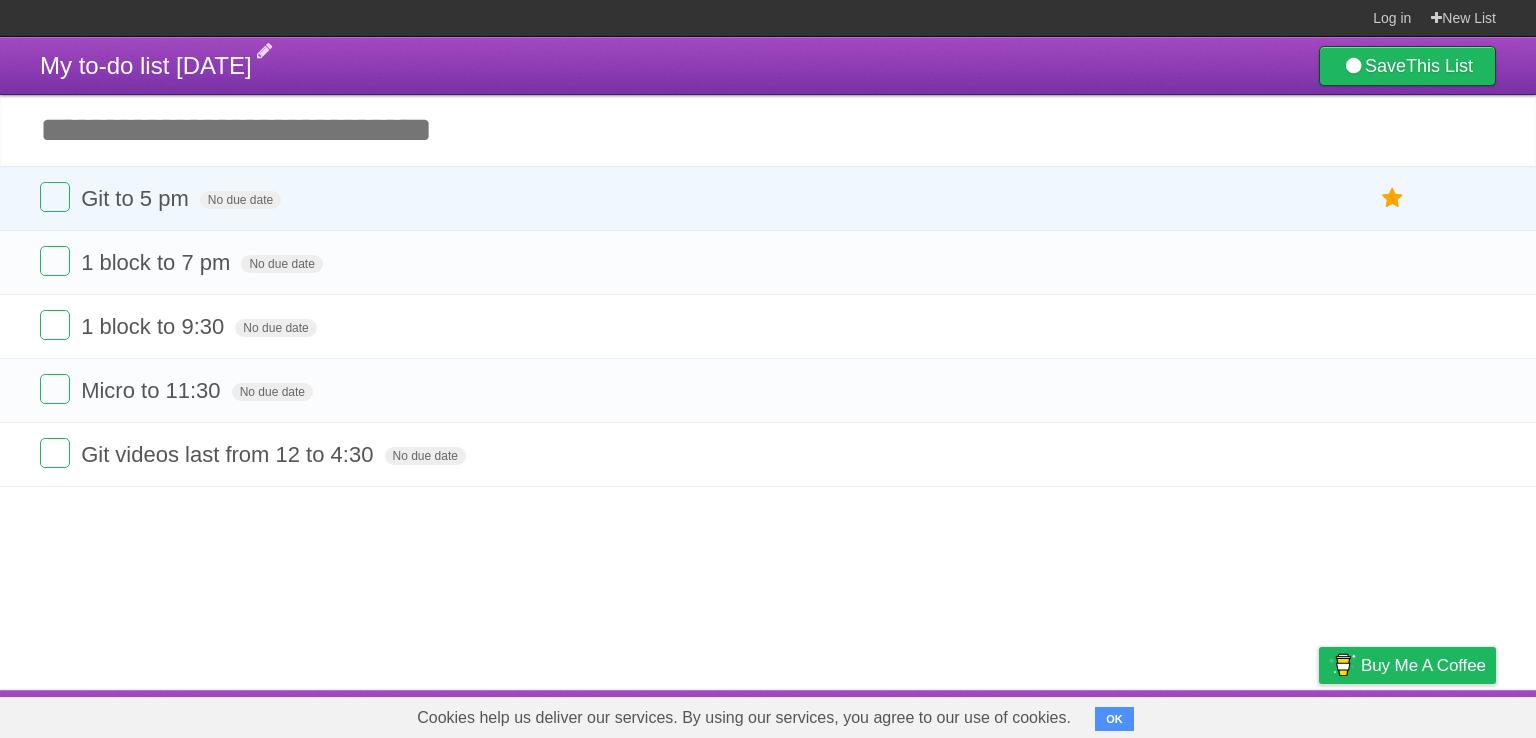 click on "My to-do list [DATE]" at bounding box center [146, 65] 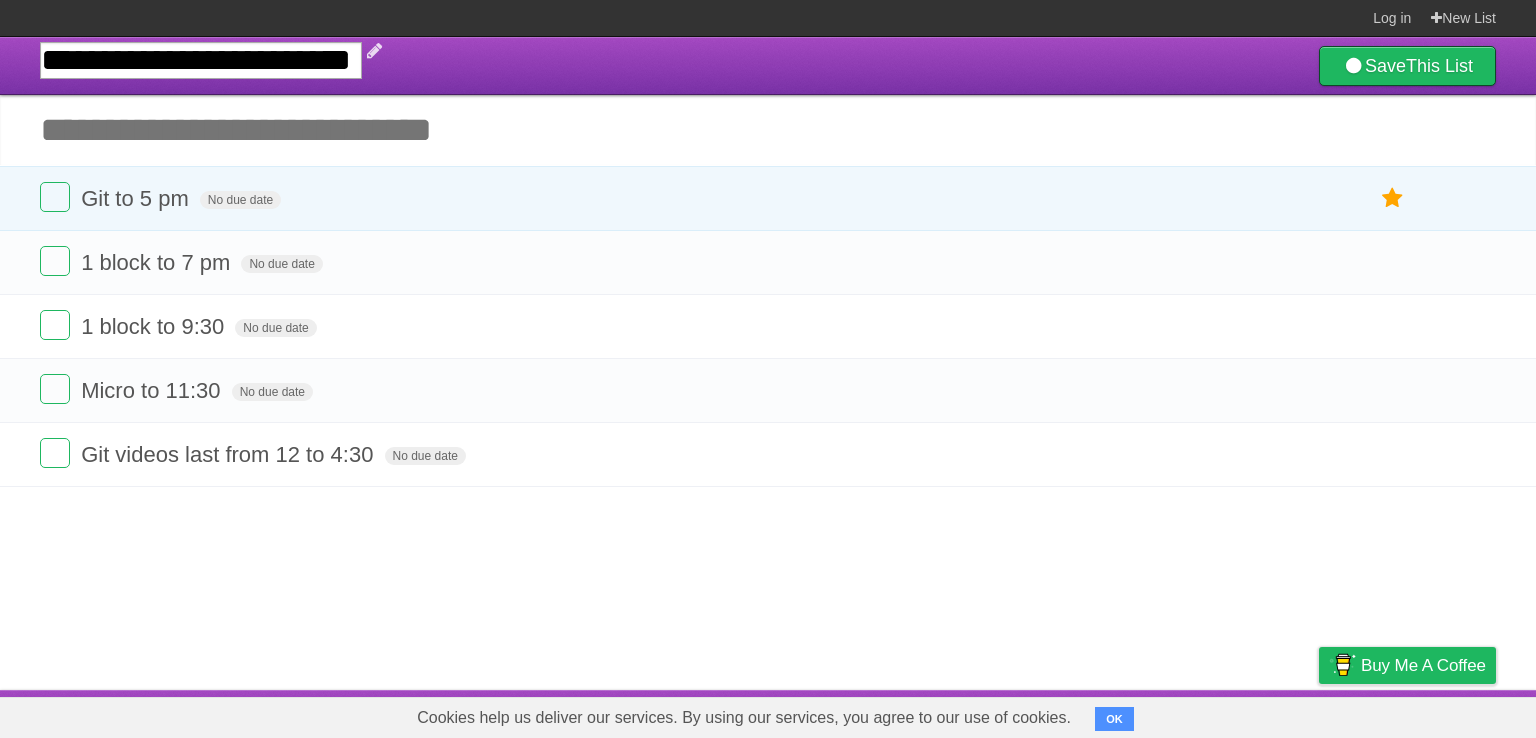 click on "**********" at bounding box center (201, 60) 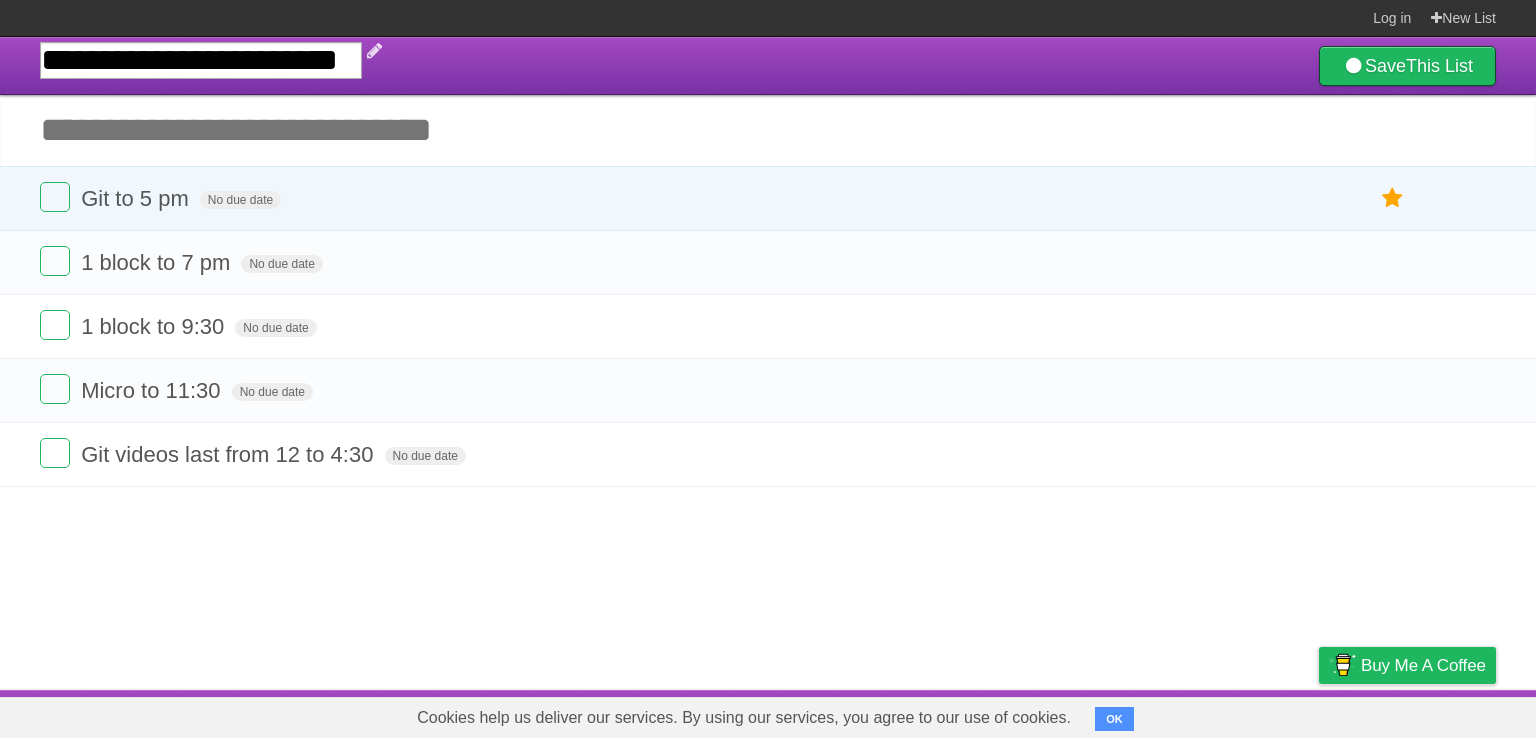 type on "**********" 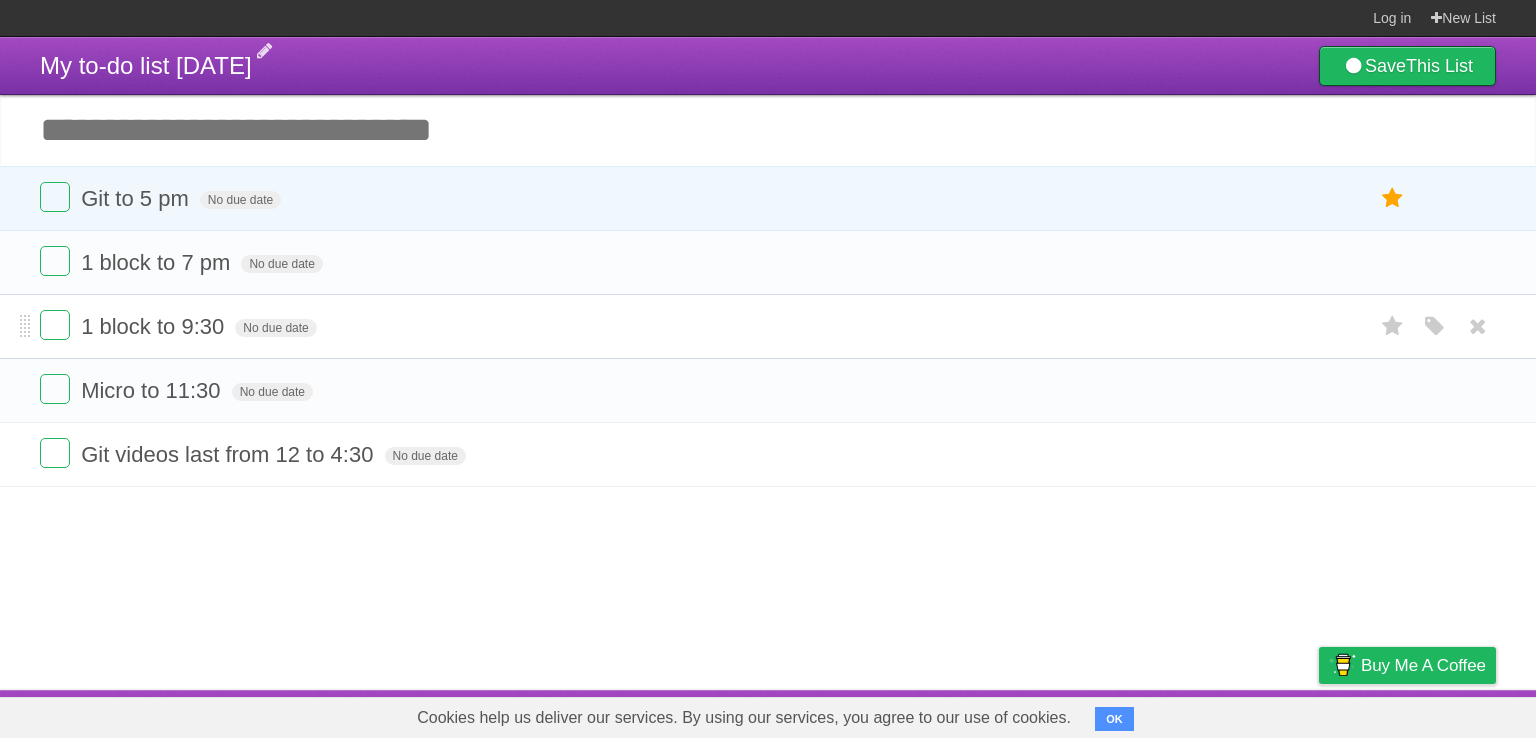 click on "1 block to 9:30
No due date
White
Red
Blue
Green
Purple
Orange" at bounding box center [768, 326] 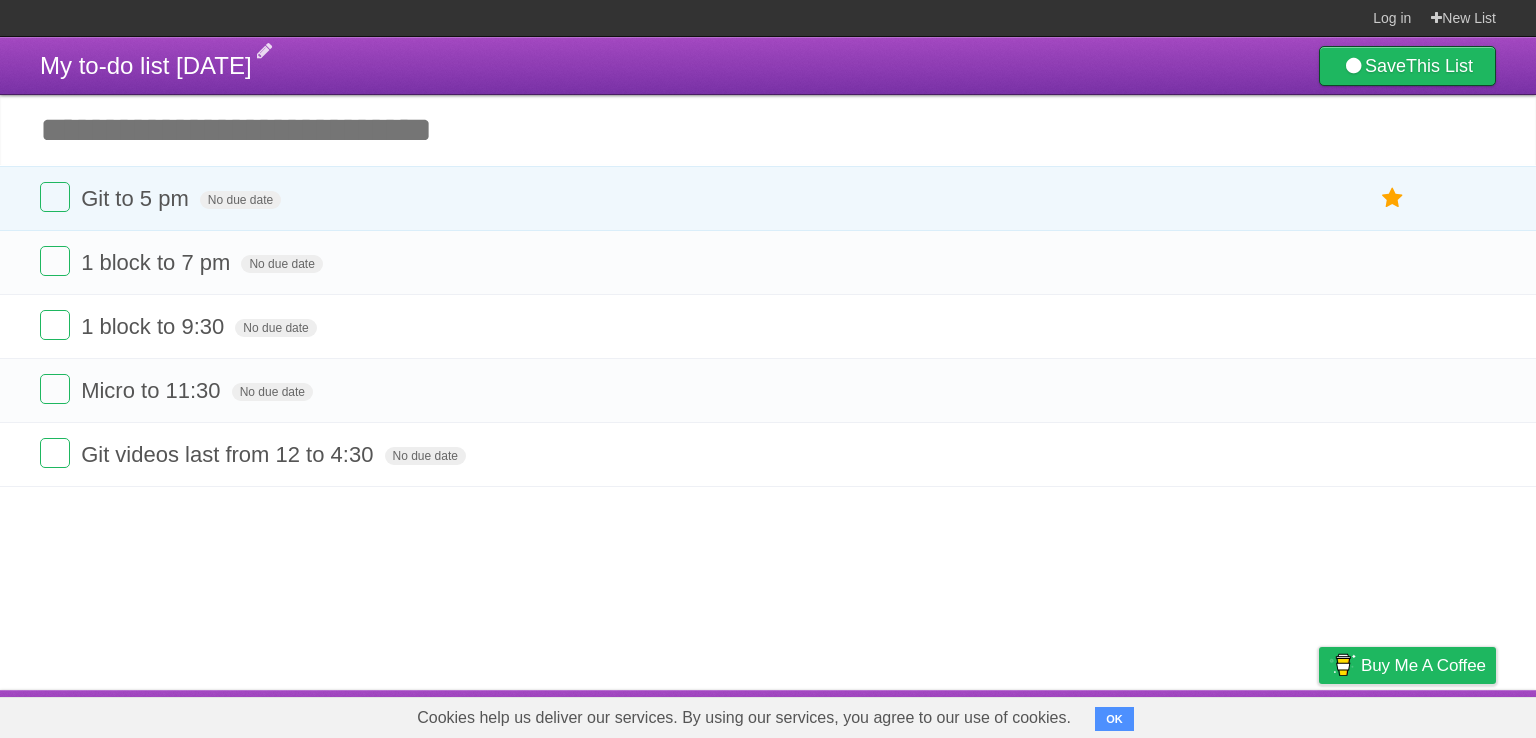 click on "My to-do list [DATE]" at bounding box center (146, 66) 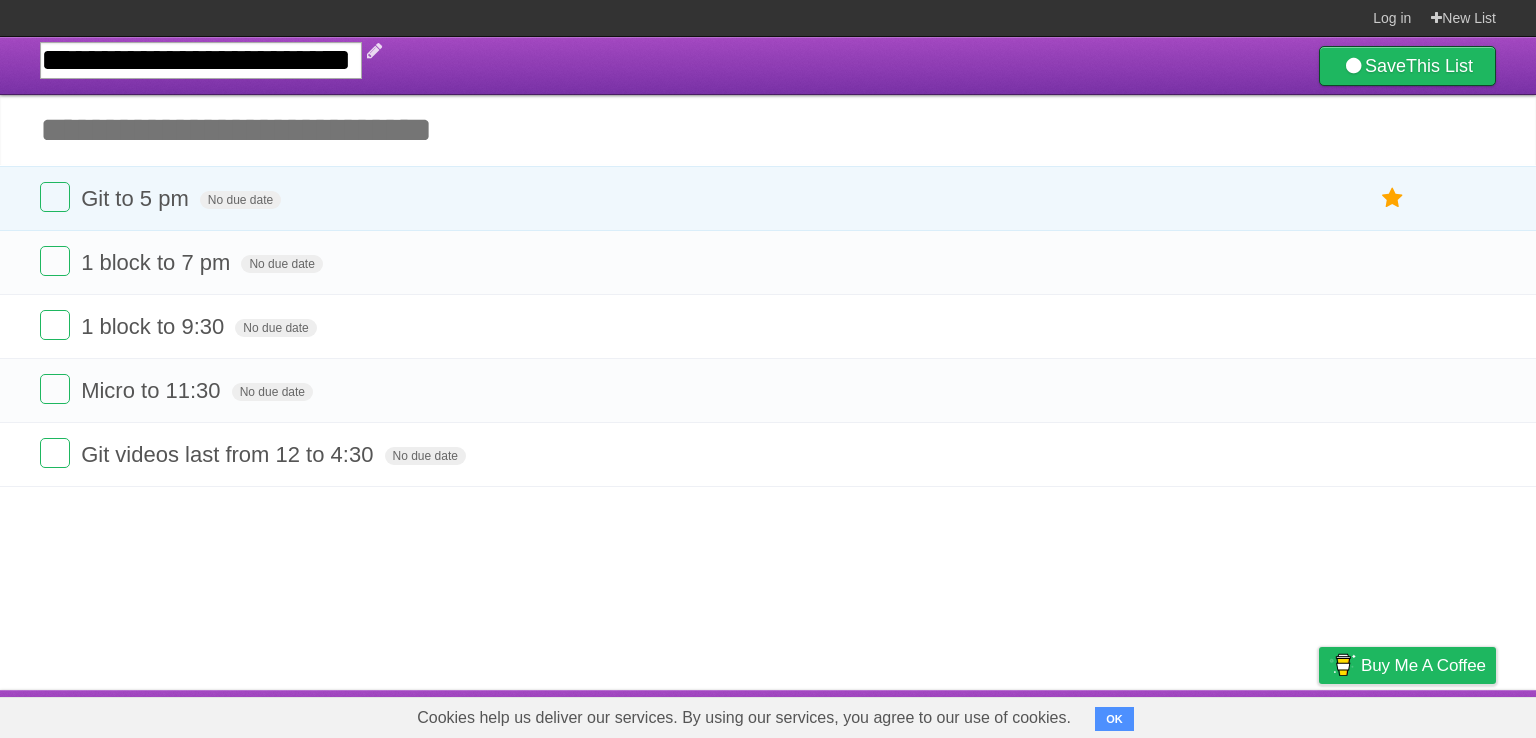 drag, startPoint x: 288, startPoint y: 59, endPoint x: 395, endPoint y: 62, distance: 107.042046 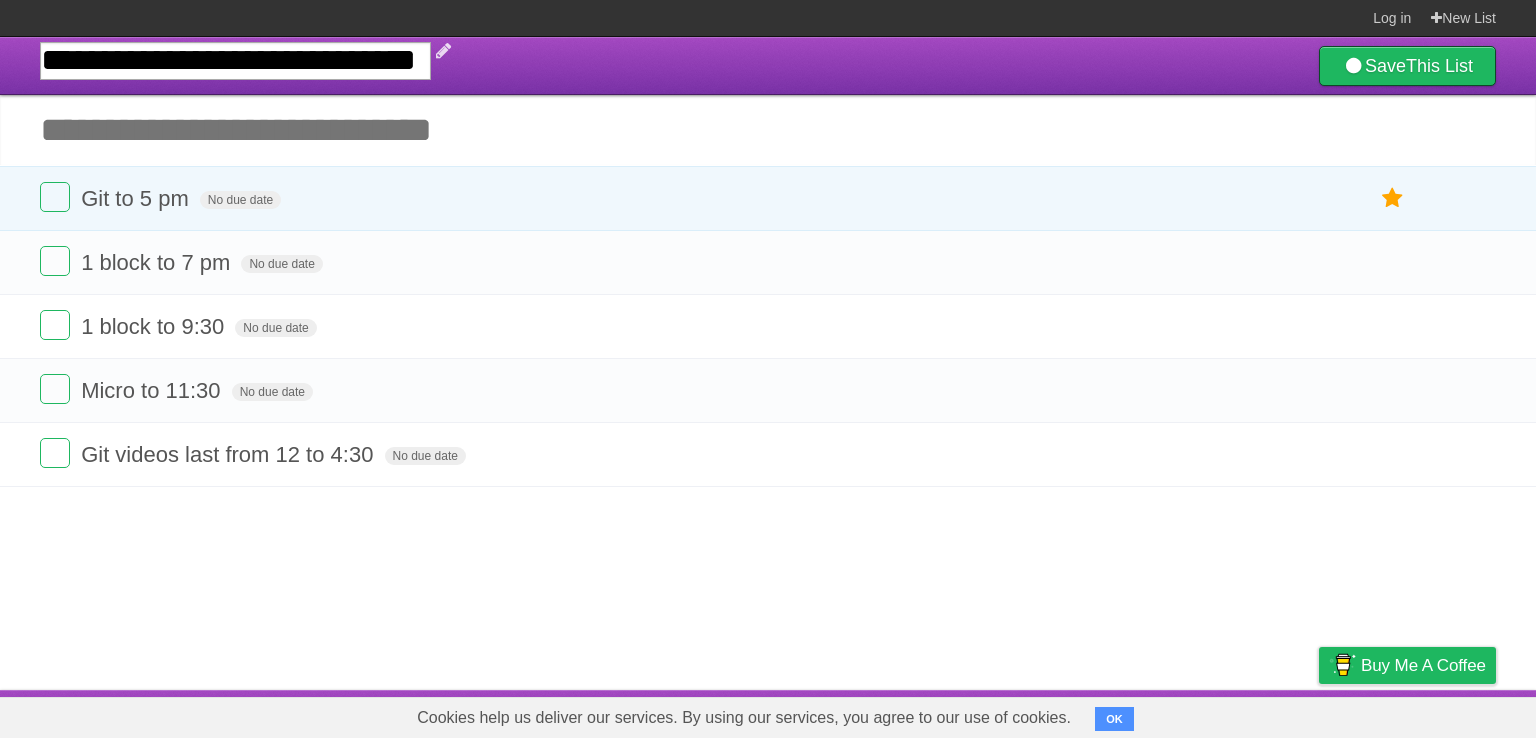 scroll, scrollTop: 0, scrollLeft: 35, axis: horizontal 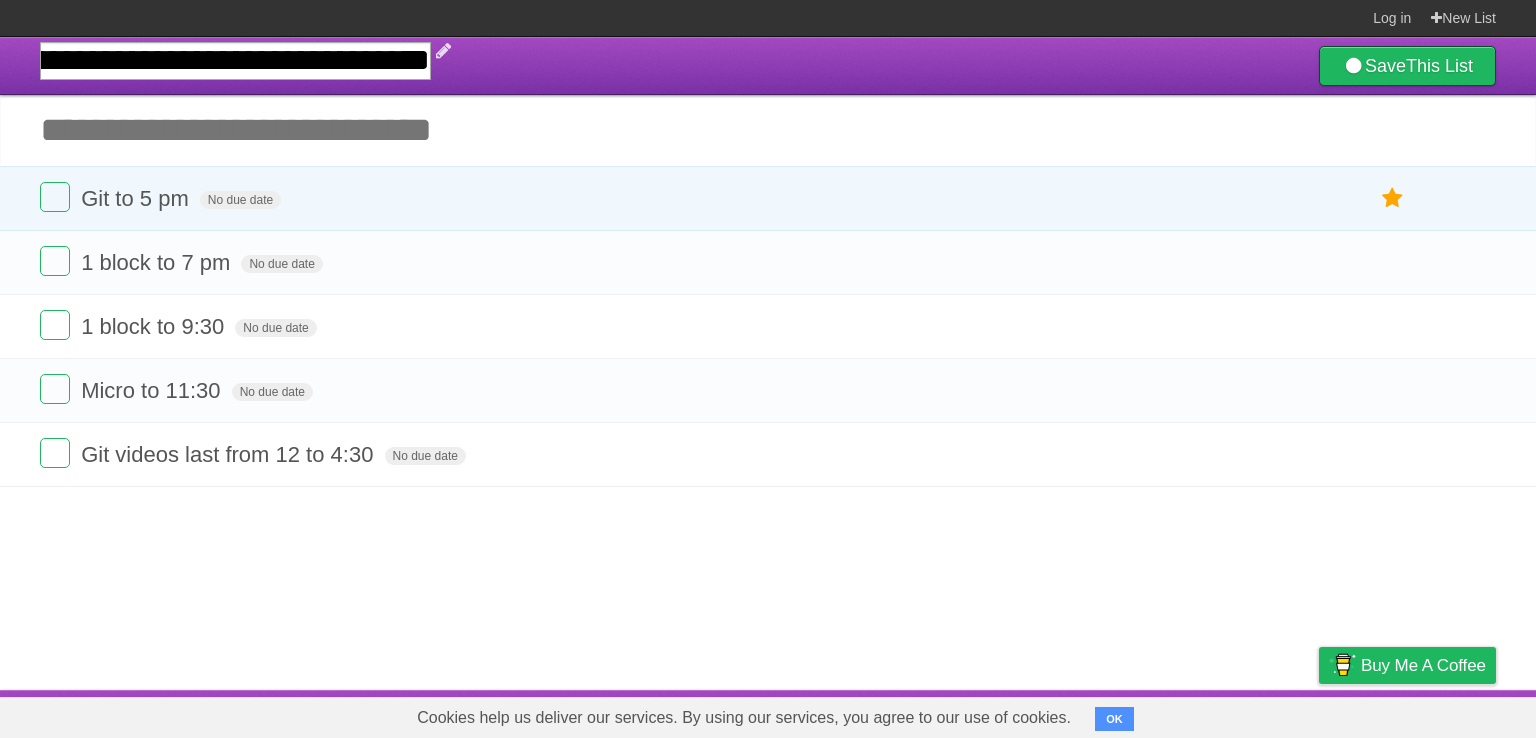 click on "**********" at bounding box center (235, 61) 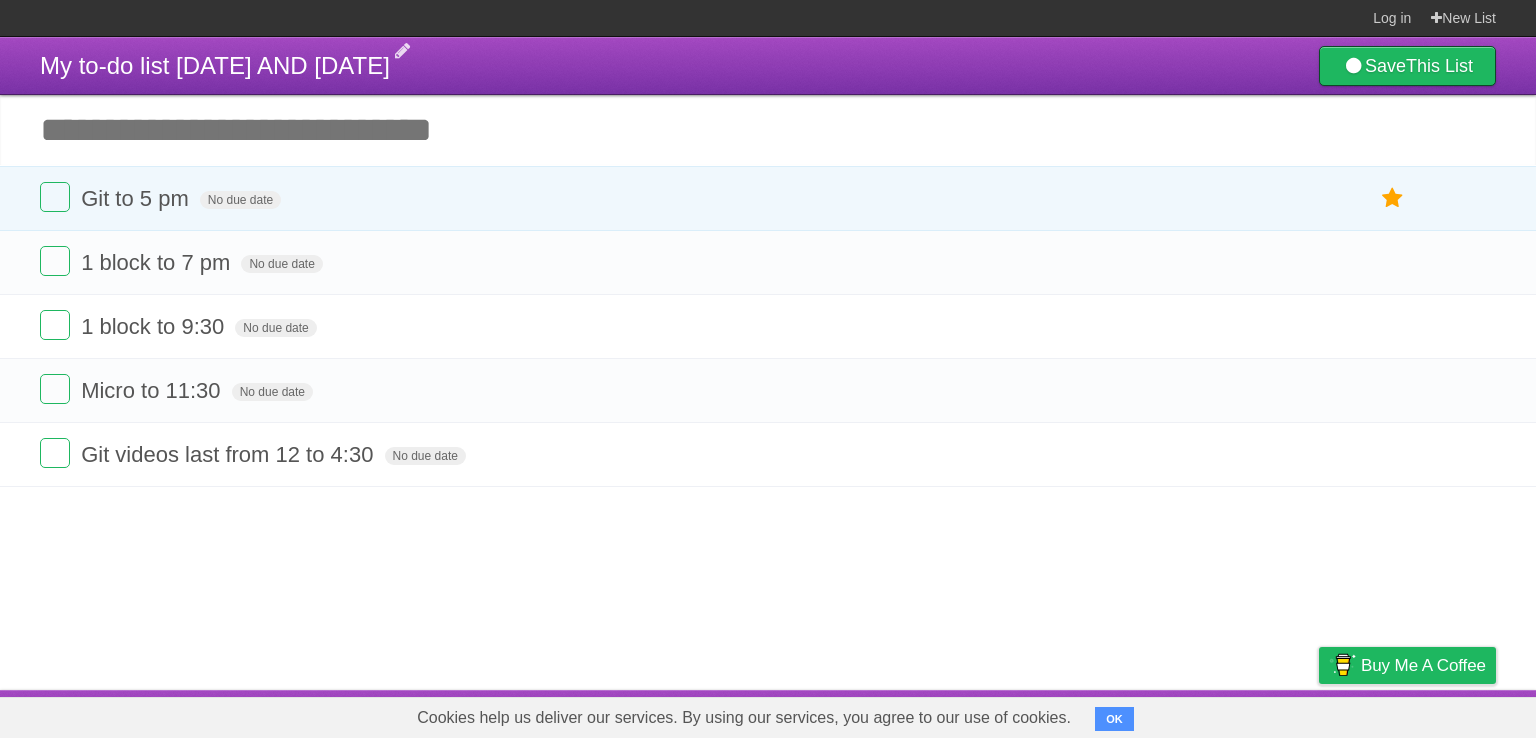 click on "My to-do list [DATE] AND [DATE]
Save  This List
Add another task
*********
Git to [TIME]
No due date
White
Red
Blue
Green
Purple
Orange
1 block  to [TIME]
No due date
White
Red
Blue
Green
Purple
Orange
1 block to [TIME]
No due date
White
Red
Blue
Green
Purple
Orange
Micro to [TIME]
No due date
White
Red
Blue
Green
Purple
Orange
Git videos  last from [TIME] to [TIME]
No due date
White
Red
Blue
Green
Purple
Orange" at bounding box center (768, 363) 